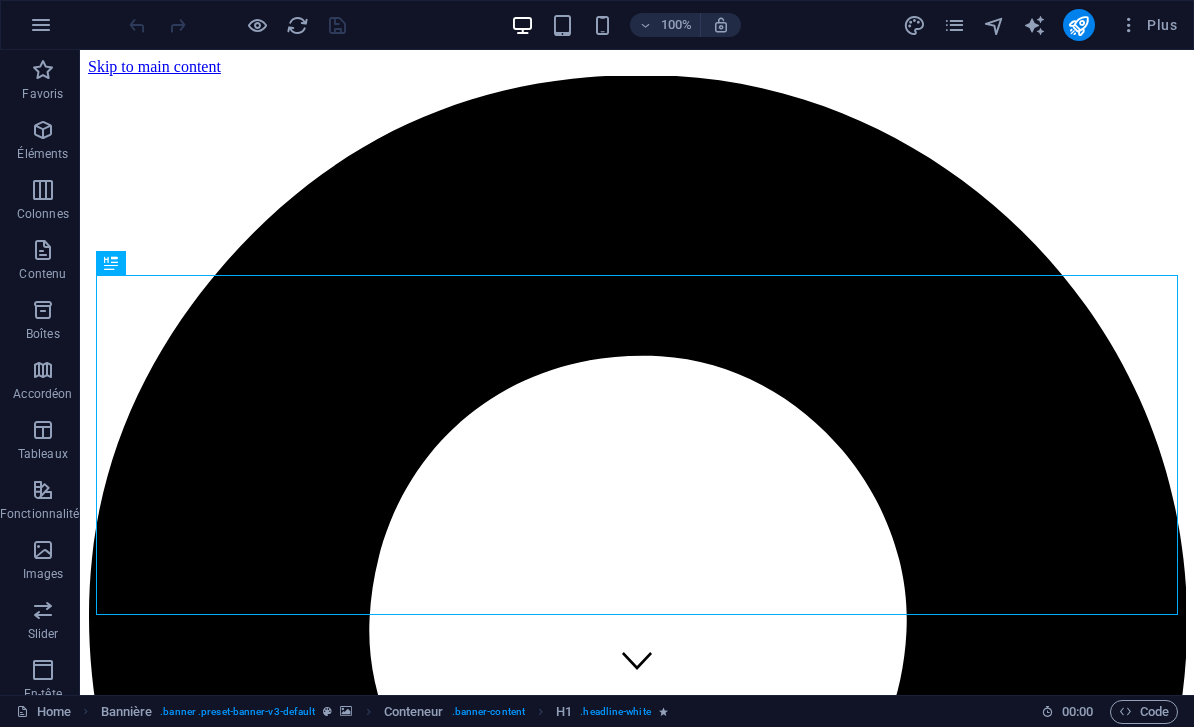 scroll, scrollTop: 0, scrollLeft: 0, axis: both 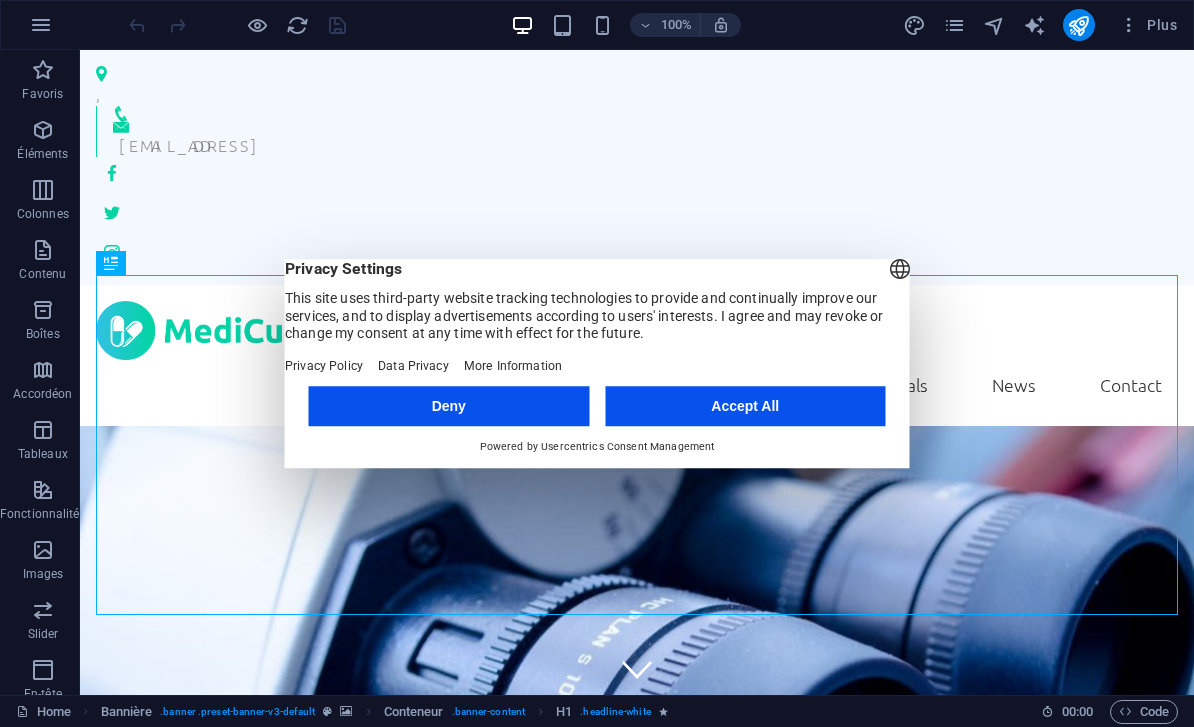 click on "Accept All" at bounding box center [745, 406] 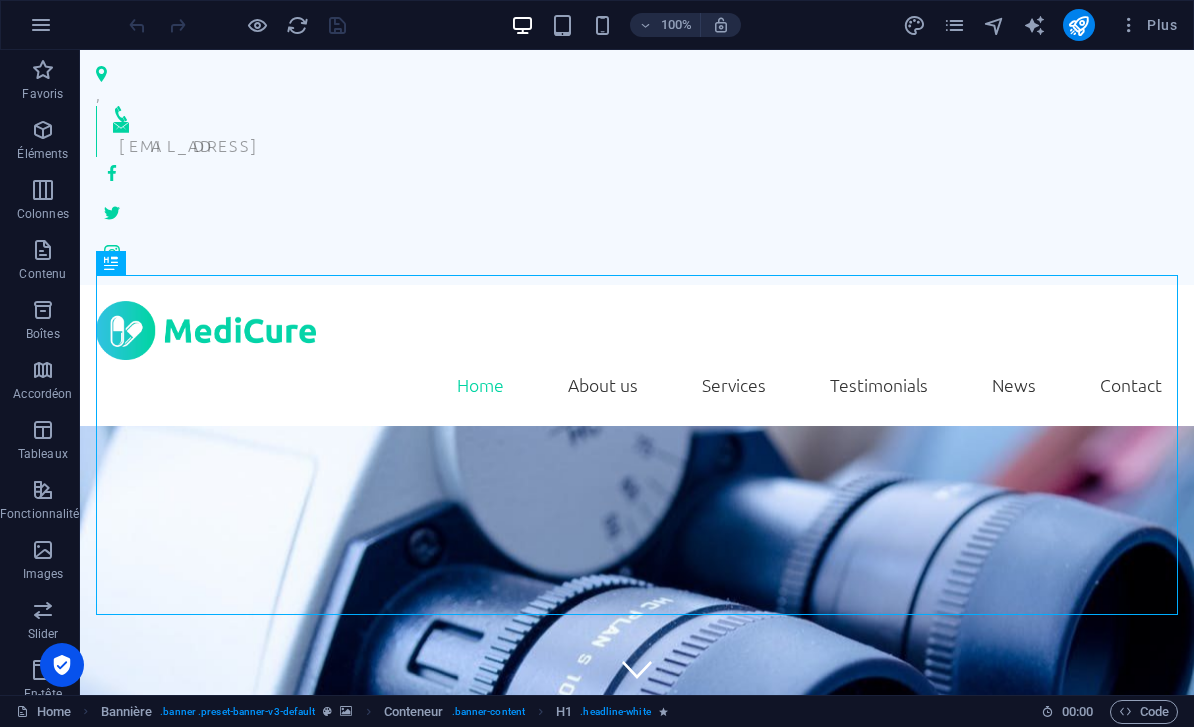 click at bounding box center (41, 25) 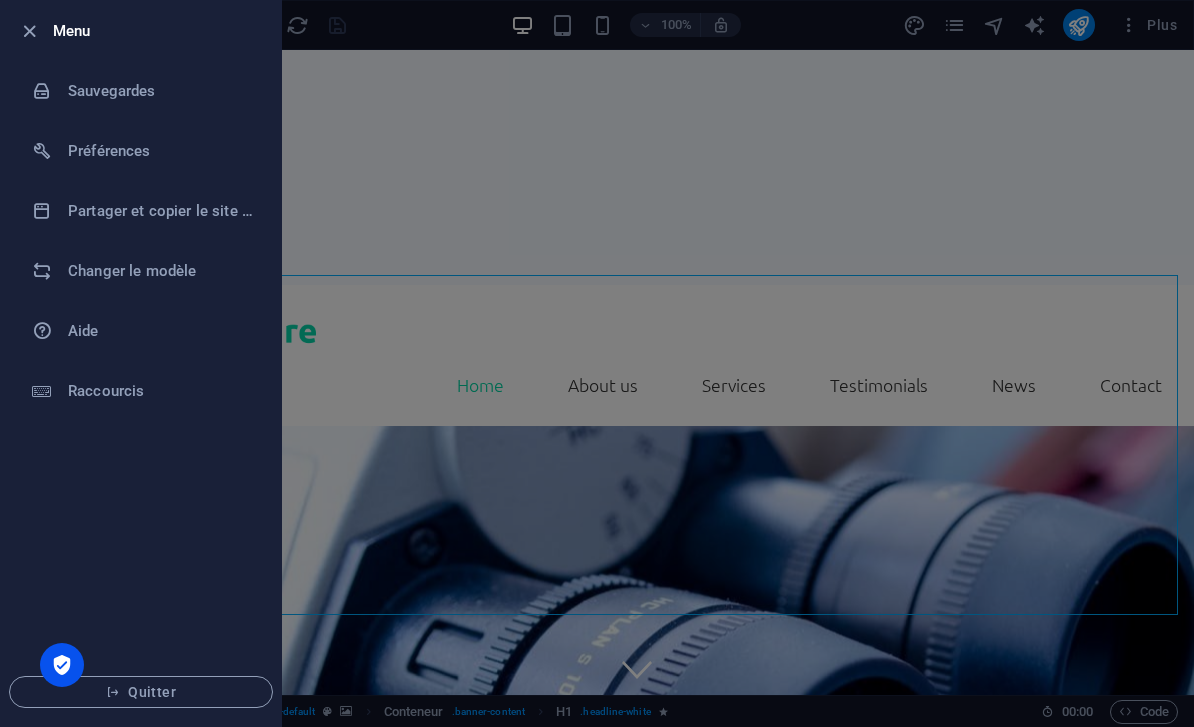 click on "Sauvegardes" at bounding box center [160, 91] 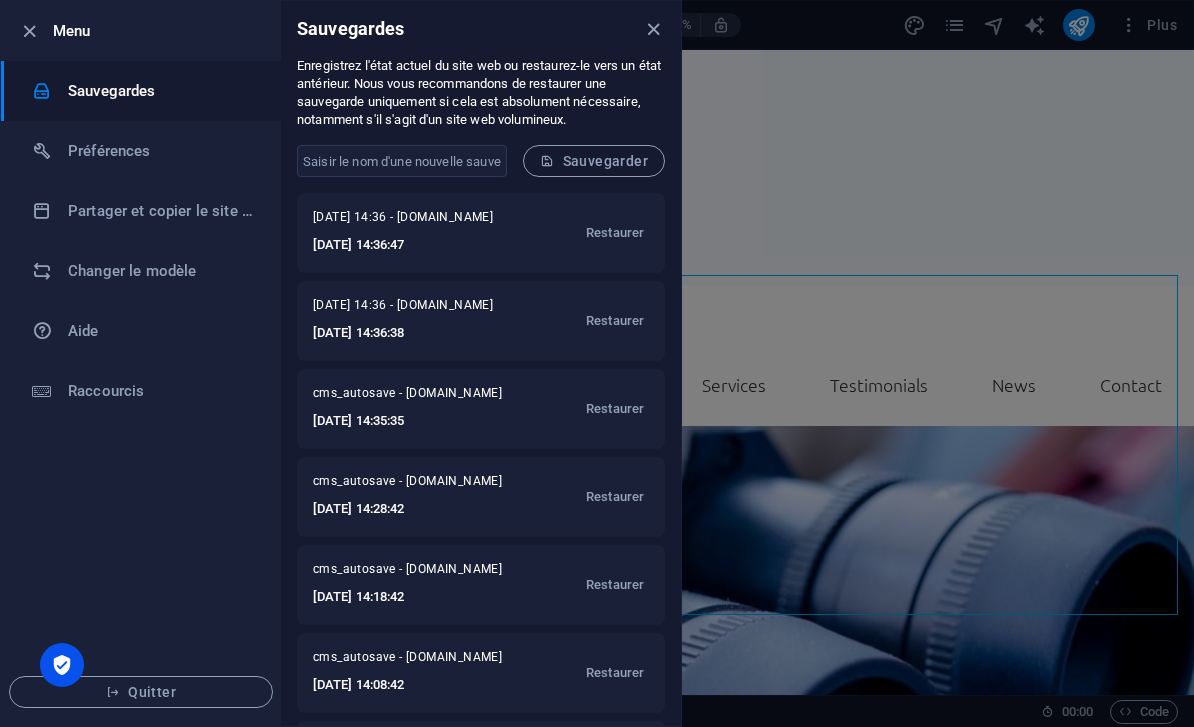 scroll, scrollTop: 0, scrollLeft: 0, axis: both 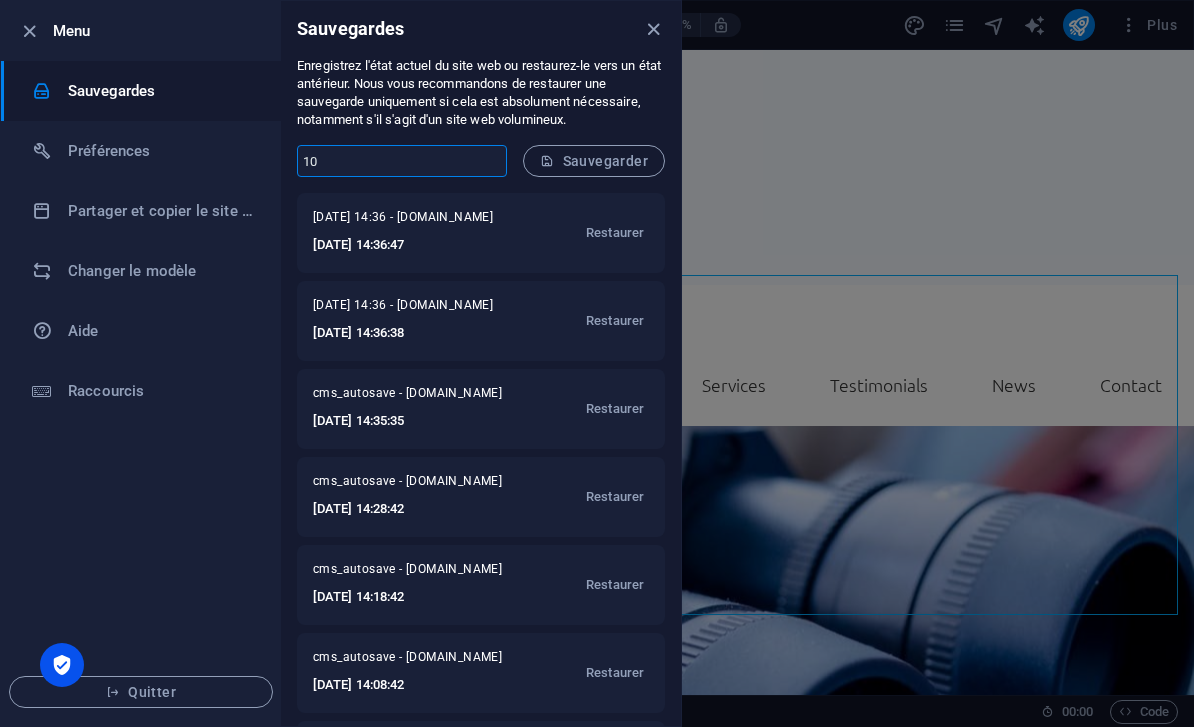 type on "10" 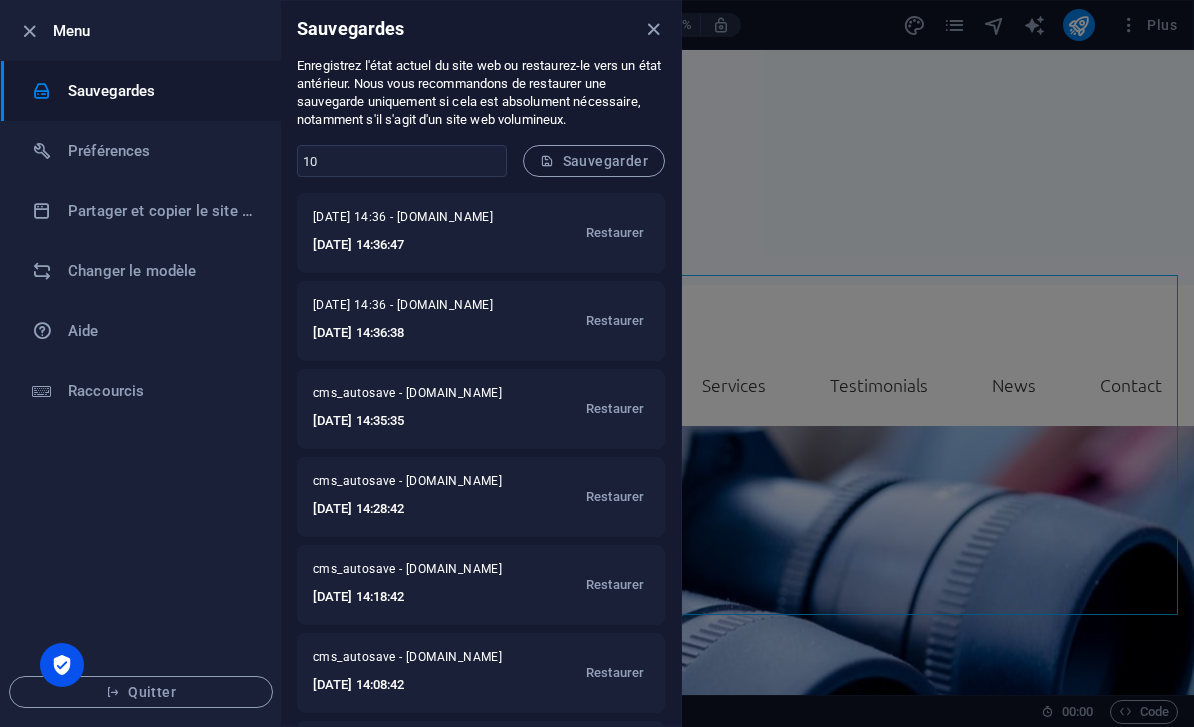 click on "Restaurer" at bounding box center (615, 233) 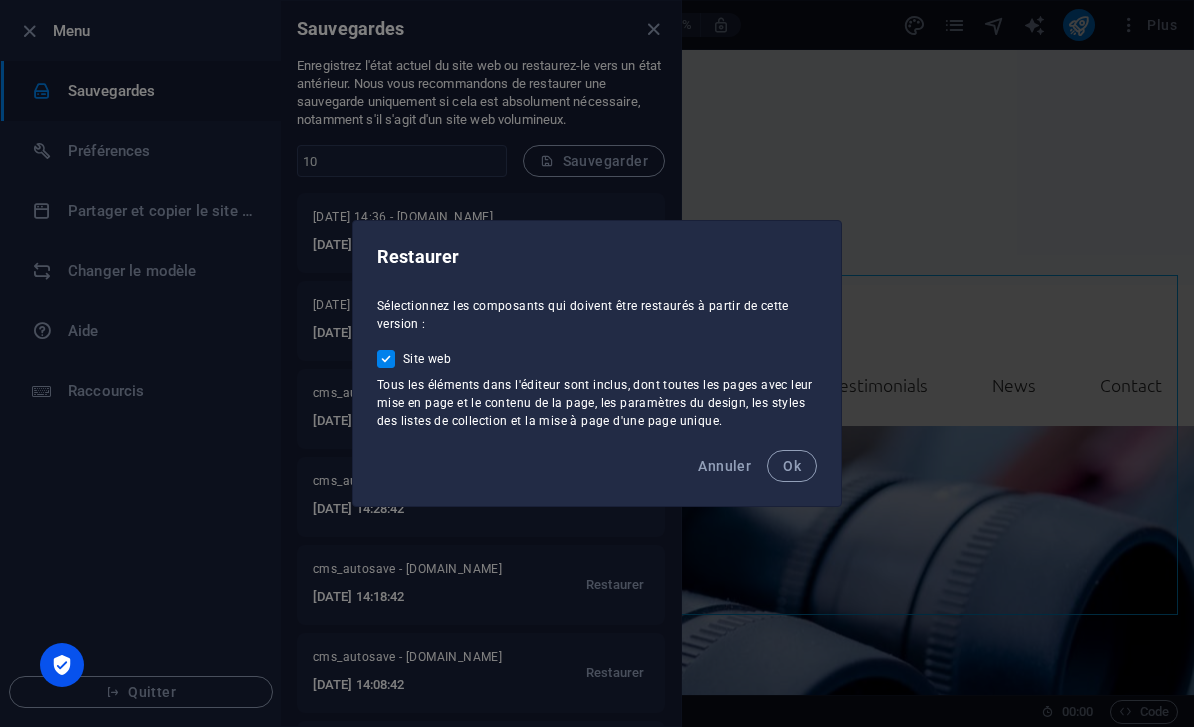 click on "Ok" at bounding box center (792, 466) 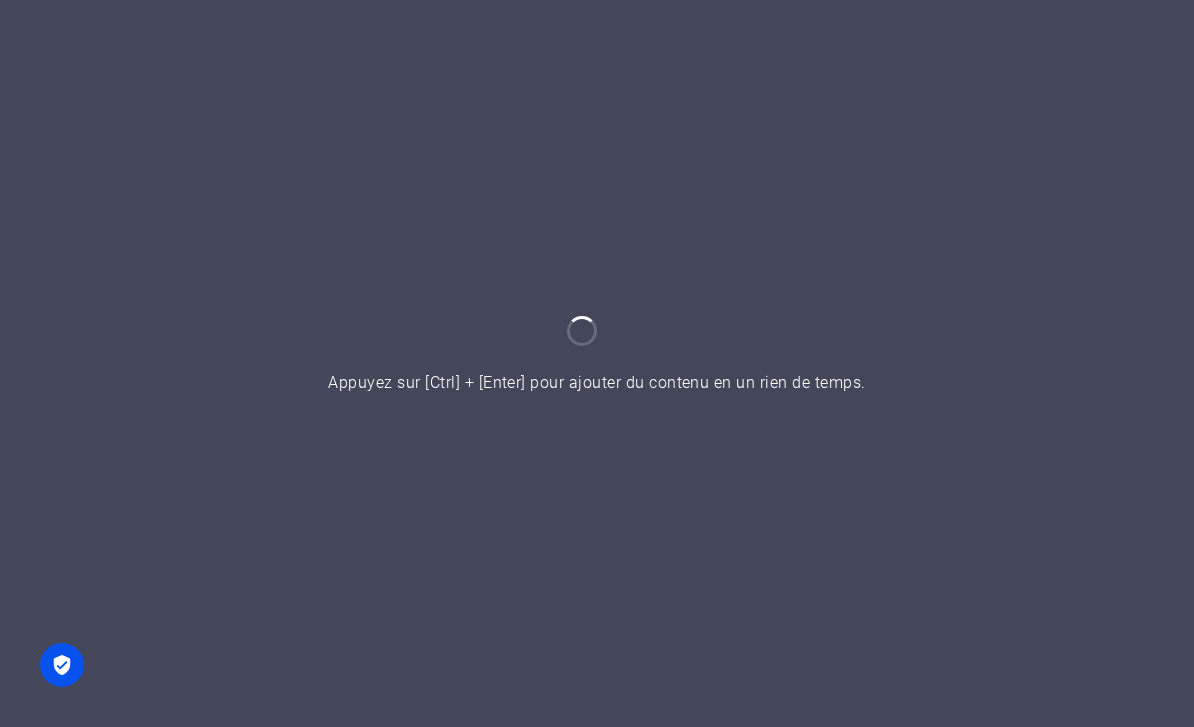 scroll, scrollTop: 0, scrollLeft: 0, axis: both 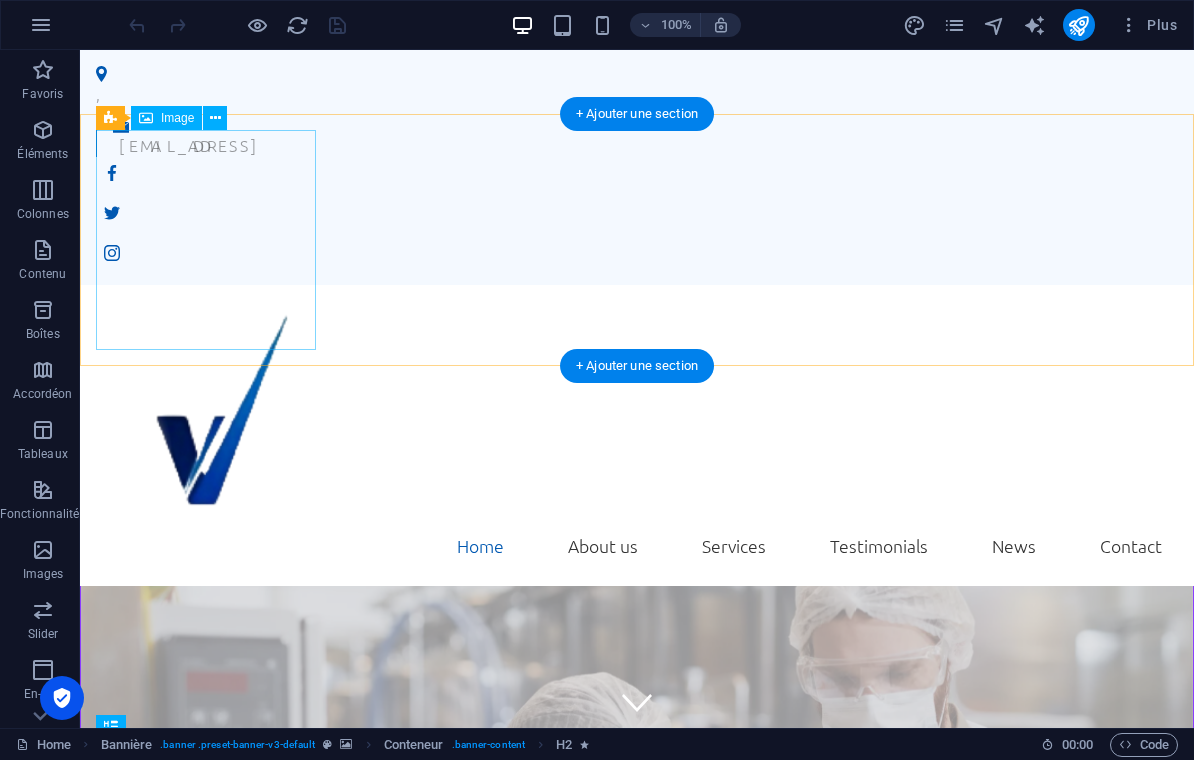 click at bounding box center (637, 411) 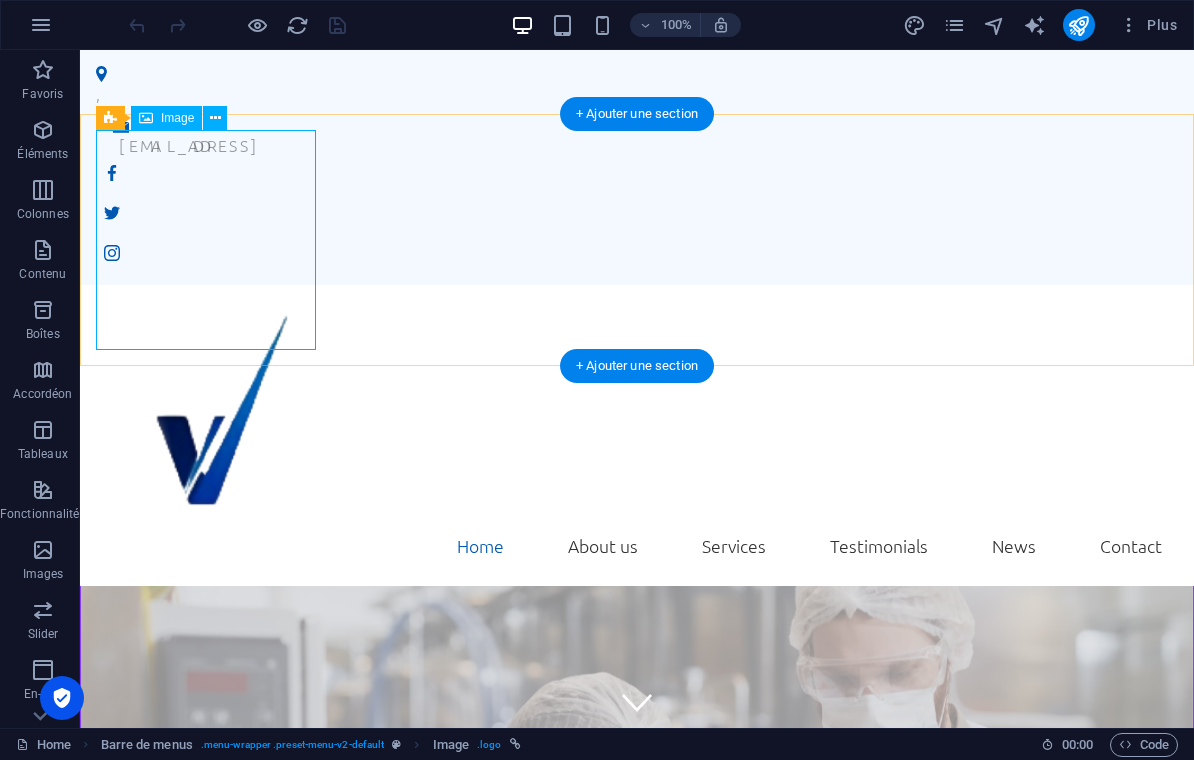 click at bounding box center (637, 411) 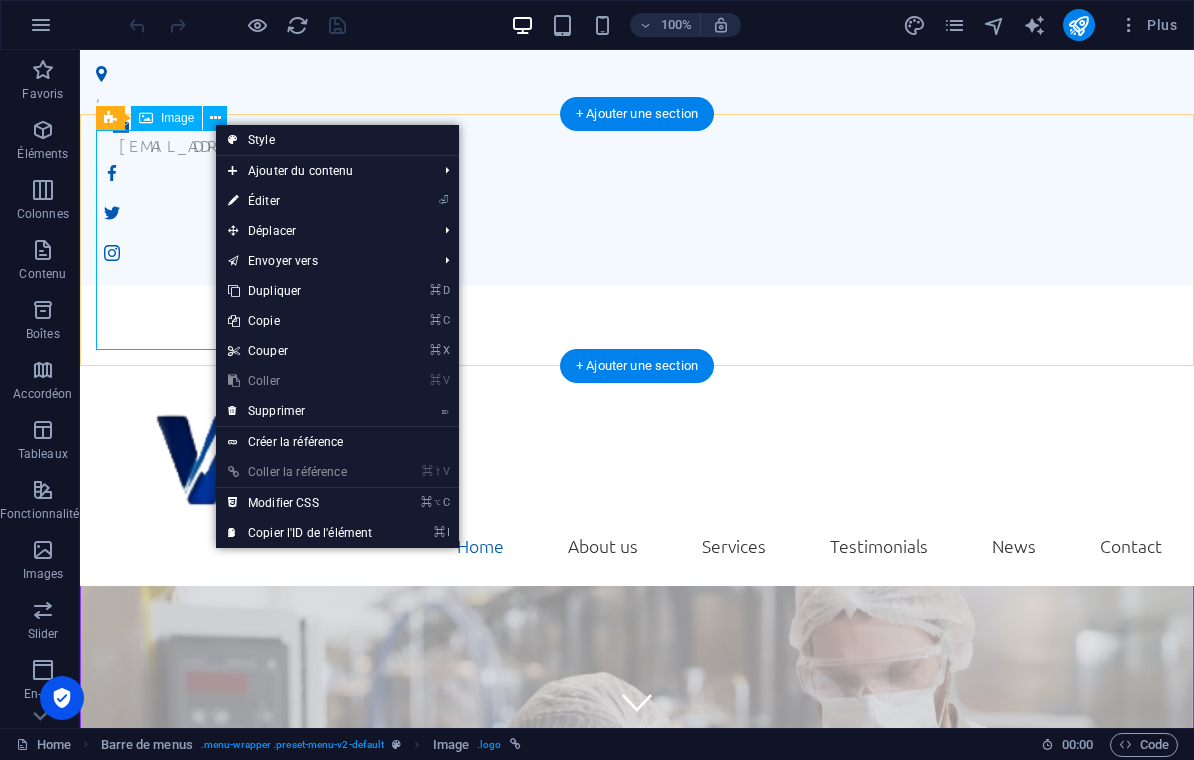 click on "⏎  Éditer" at bounding box center [300, 201] 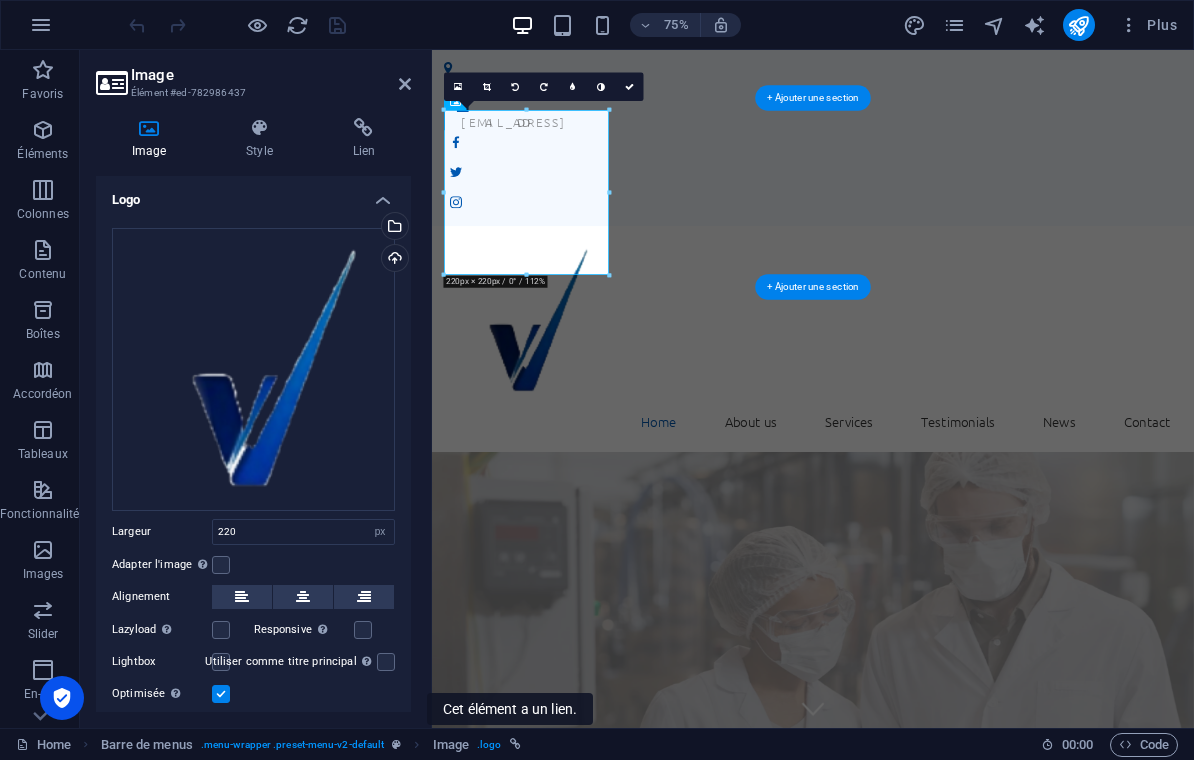 click on "Sélectionnez les fichiers depuis le Gestionnaire de fichiers, les photos du stock ou téléversez un ou plusieurs fichiers" at bounding box center [393, 228] 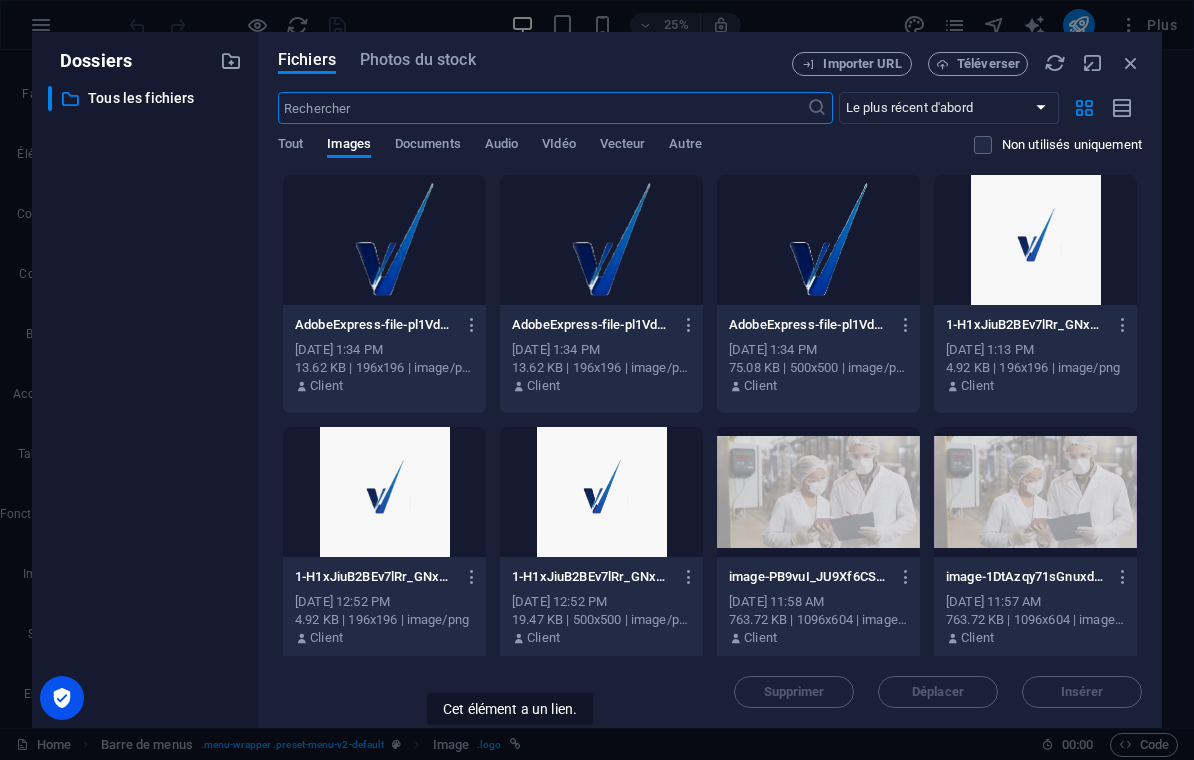 click on "Tout" at bounding box center (290, 146) 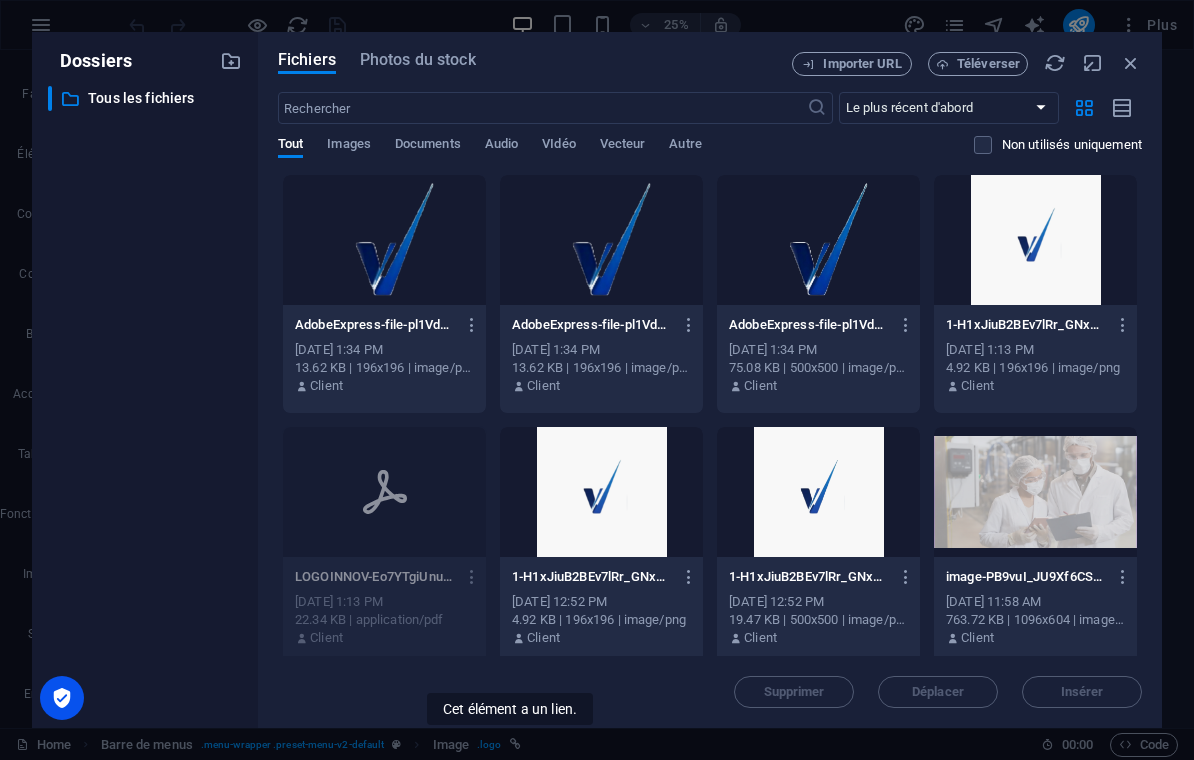 click on "Images" at bounding box center (349, 146) 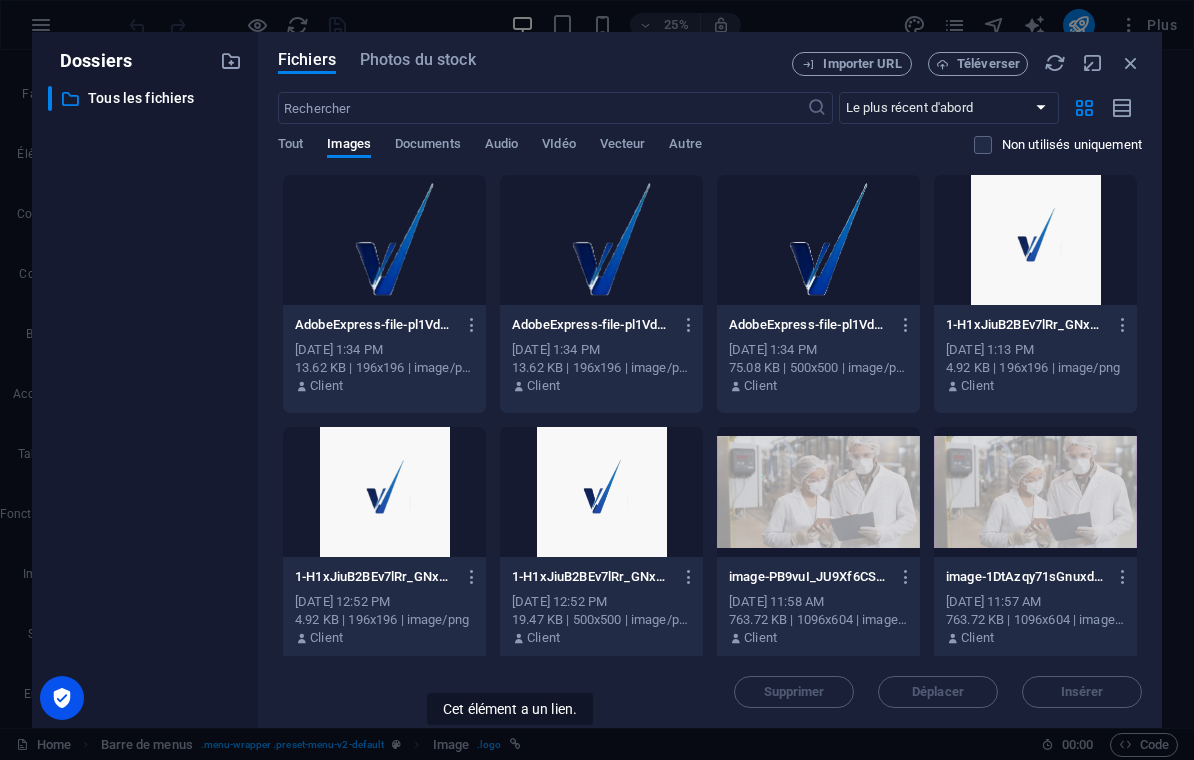 click at bounding box center [1131, 63] 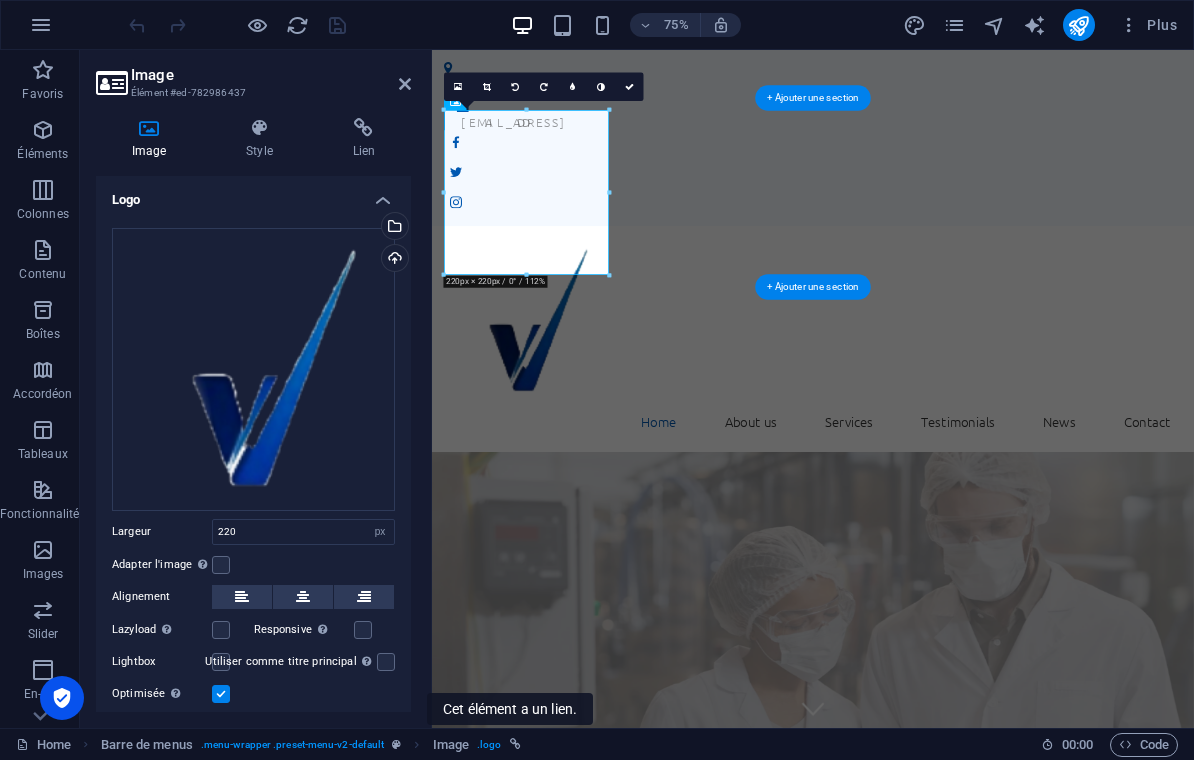 click on "Image" at bounding box center [153, 139] 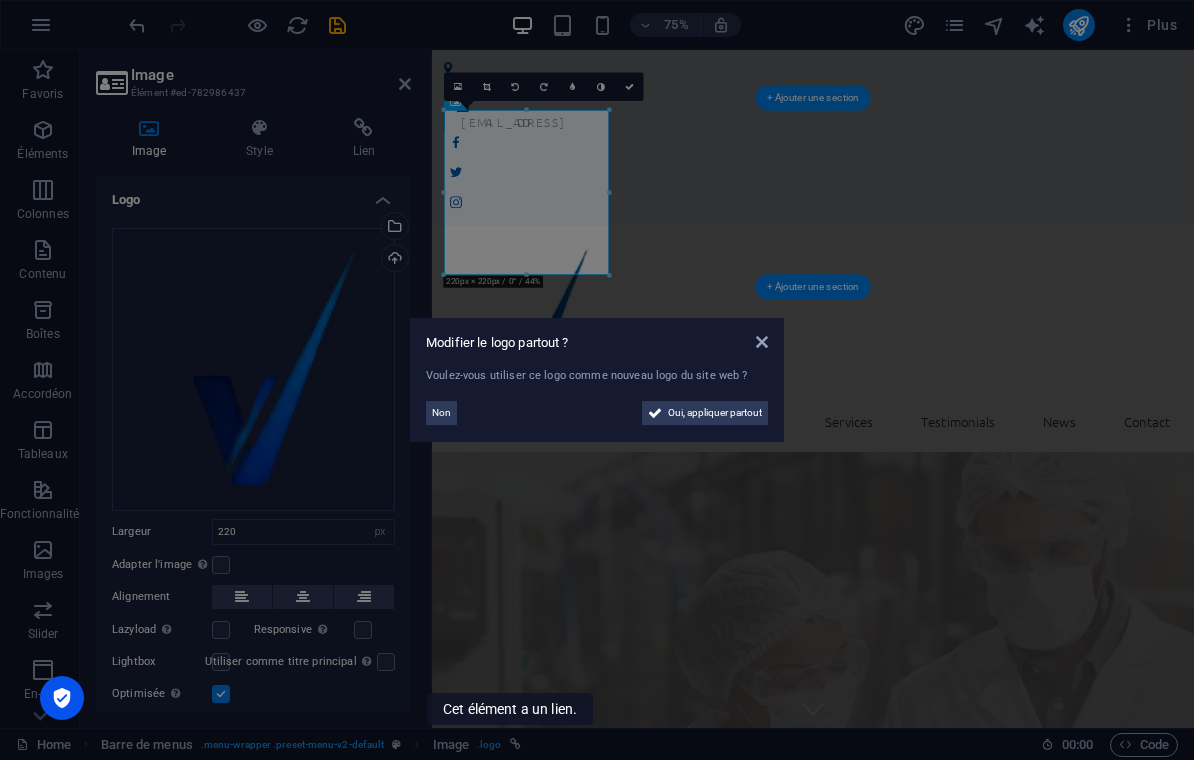 click on "Oui, appliquer partout" at bounding box center [715, 413] 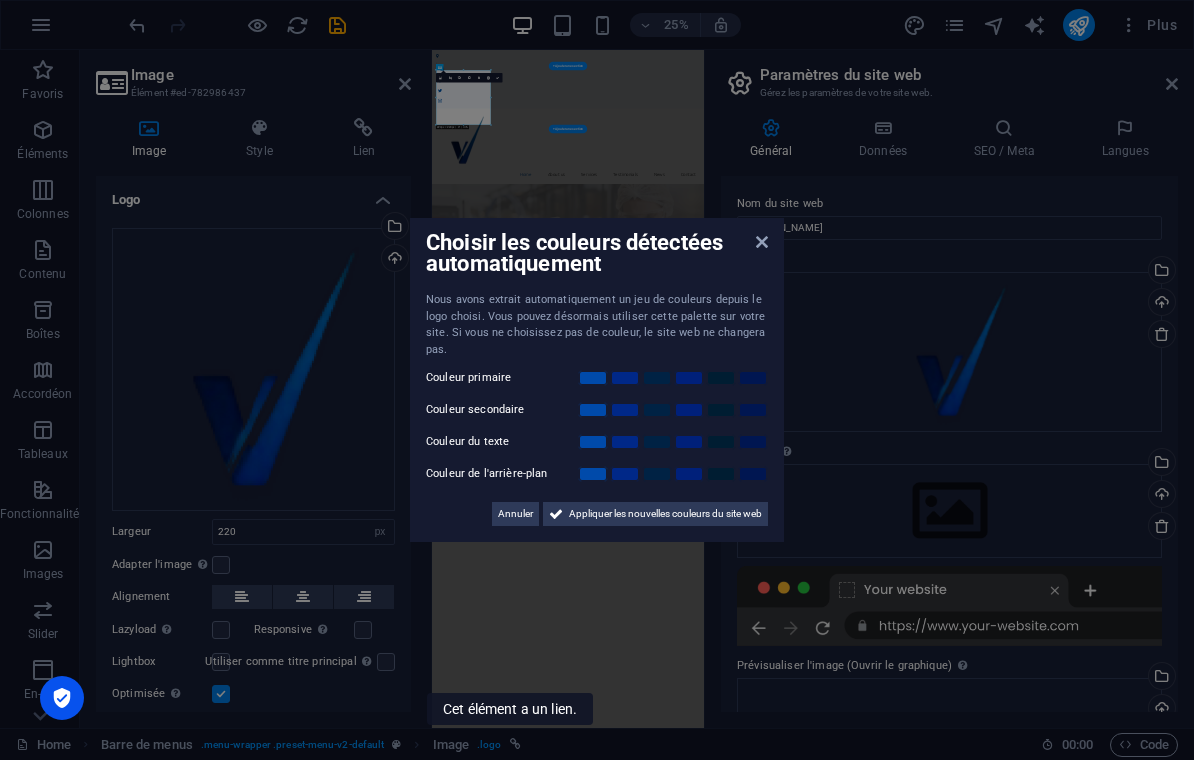 click at bounding box center [762, 242] 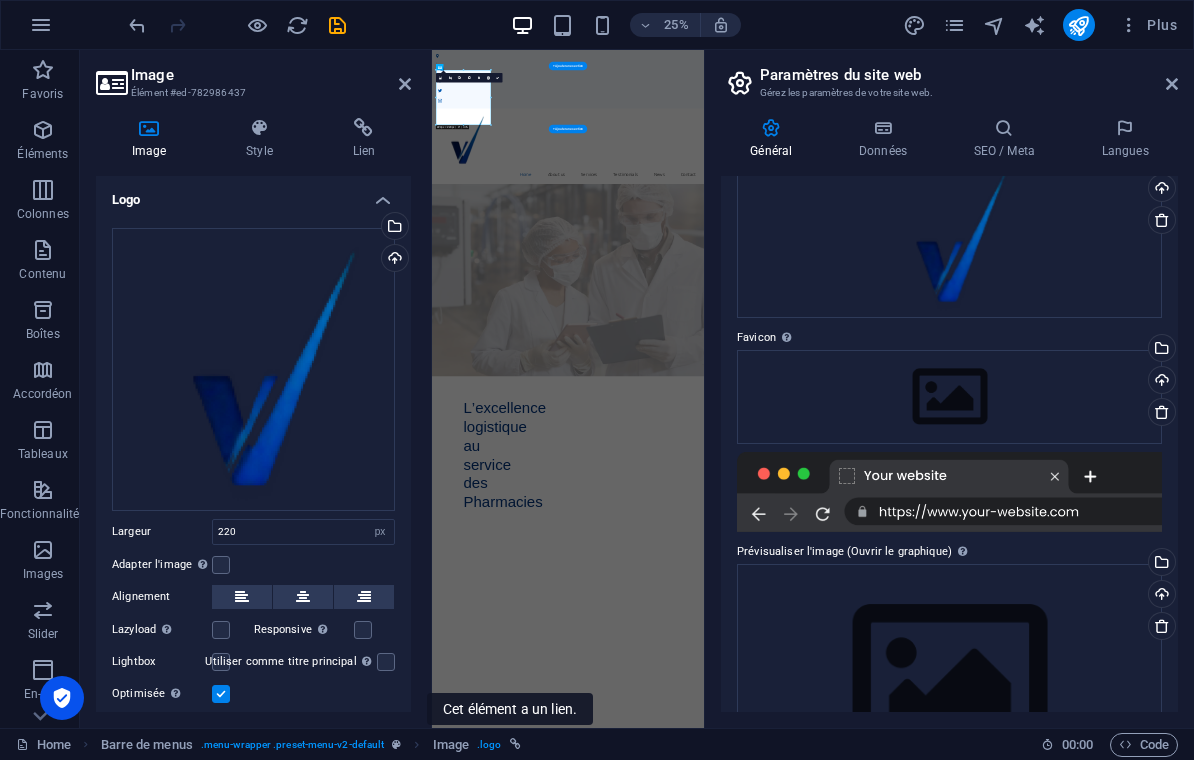 scroll, scrollTop: 129, scrollLeft: 0, axis: vertical 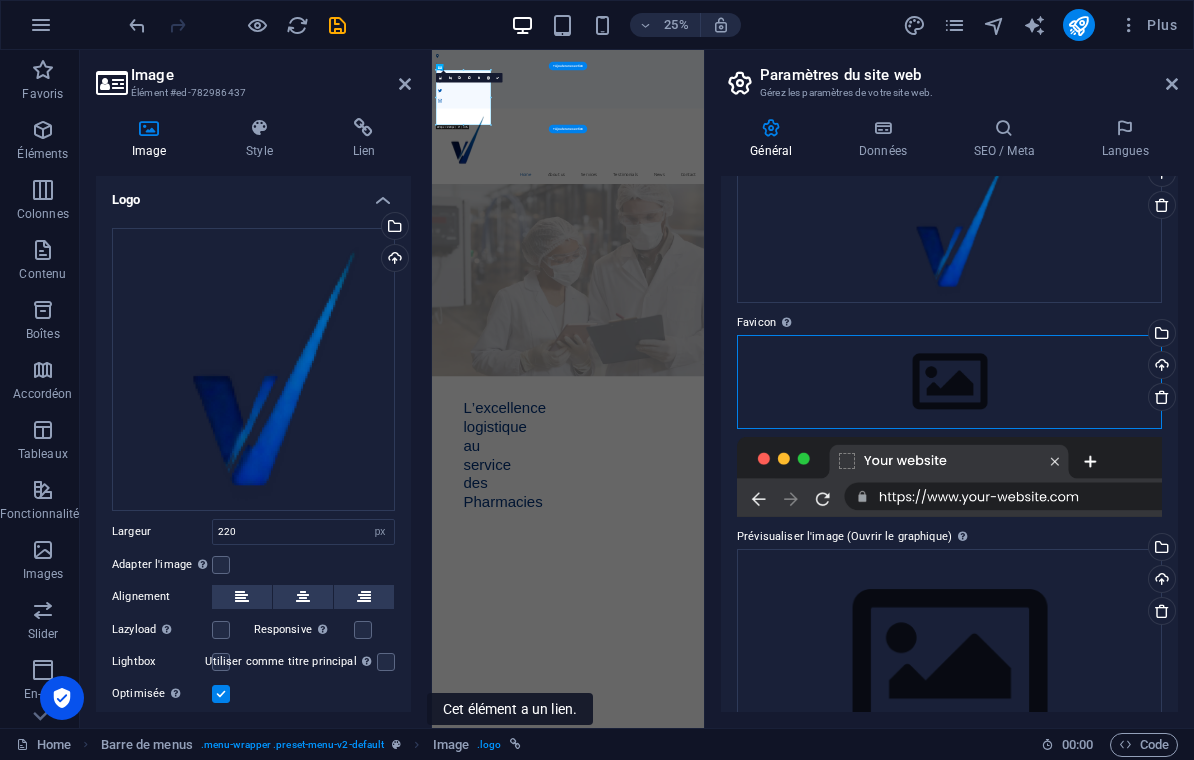 click on "Glissez les fichiers ici, cliquez pour choisir les fichiers ou  sélectionnez les fichiers depuis Fichiers ou depuis notre stock gratuit de photos et de vidéos" at bounding box center [949, 382] 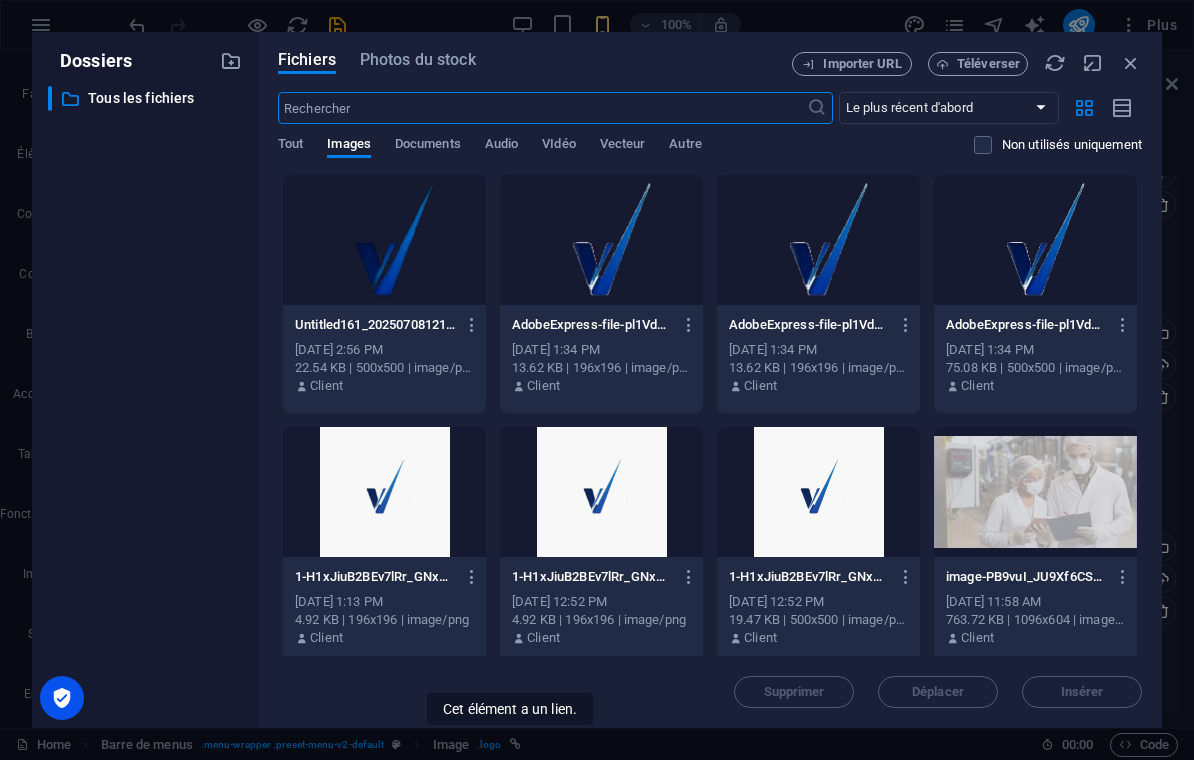 click at bounding box center (1131, 63) 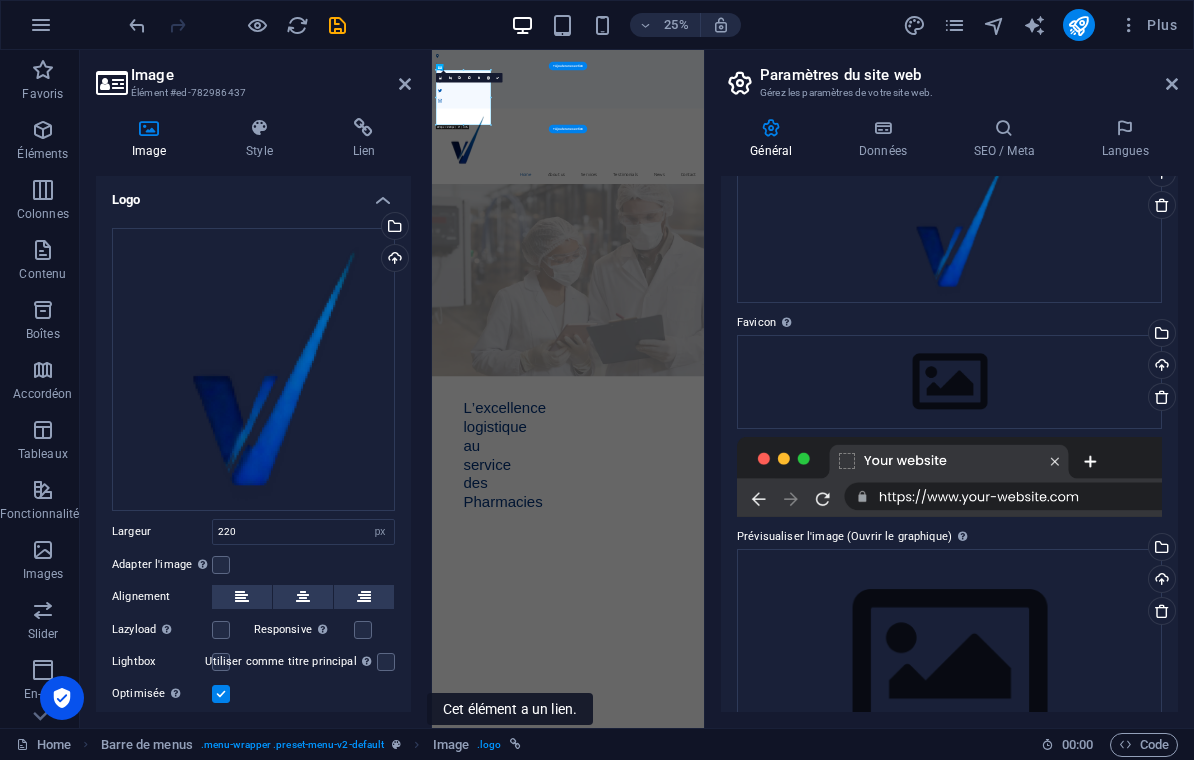 click on "Téléverser" at bounding box center (1160, 367) 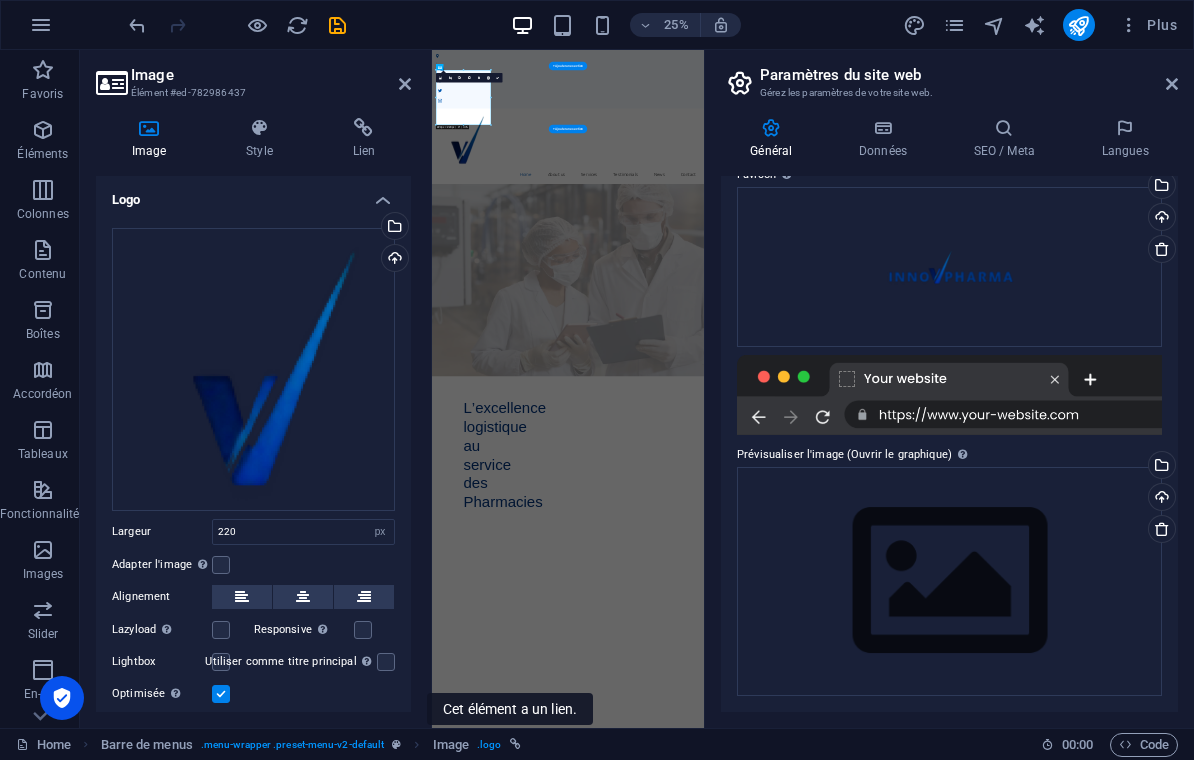 scroll, scrollTop: 276, scrollLeft: 0, axis: vertical 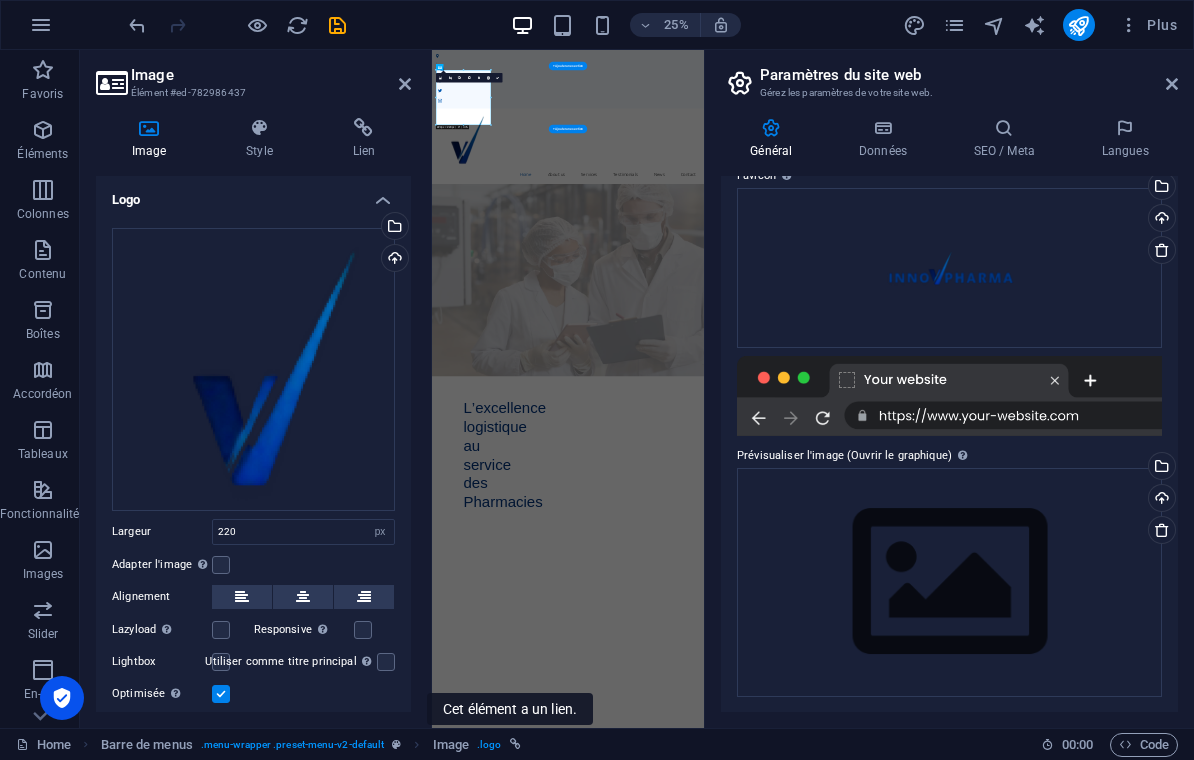 click on "Téléverser" at bounding box center (1160, 500) 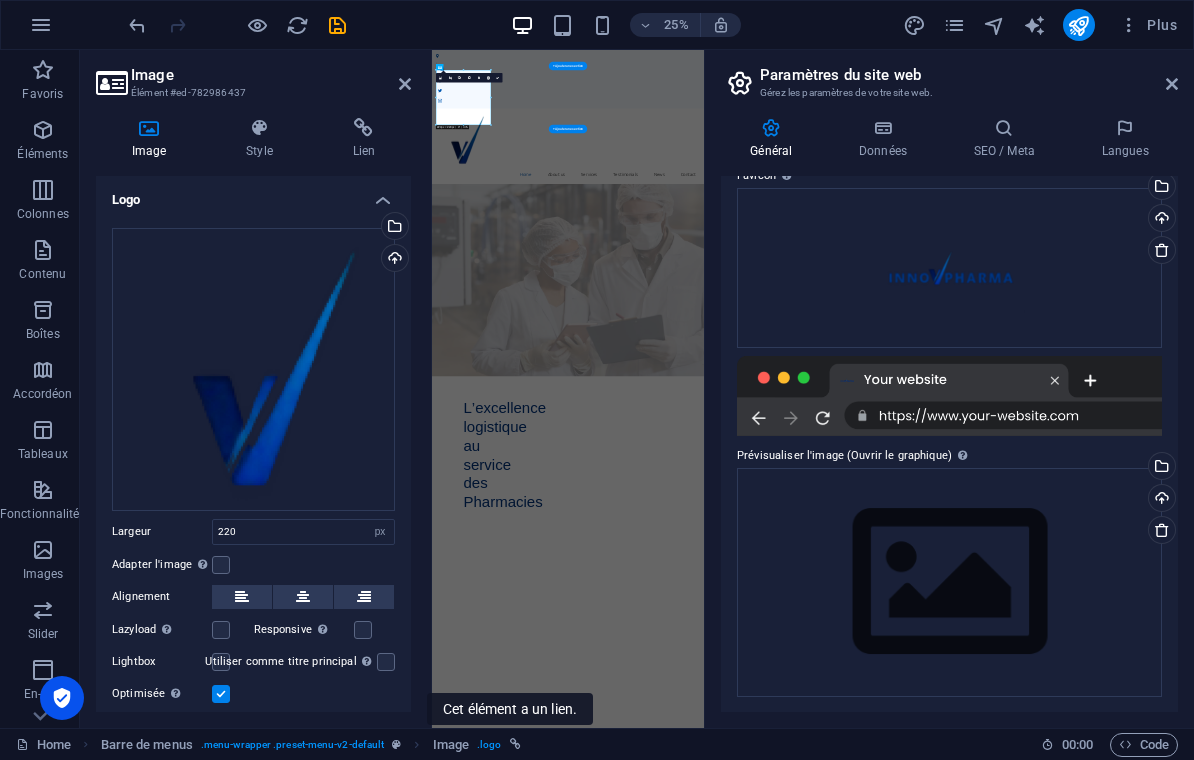 click on "Téléverser" at bounding box center (1160, 500) 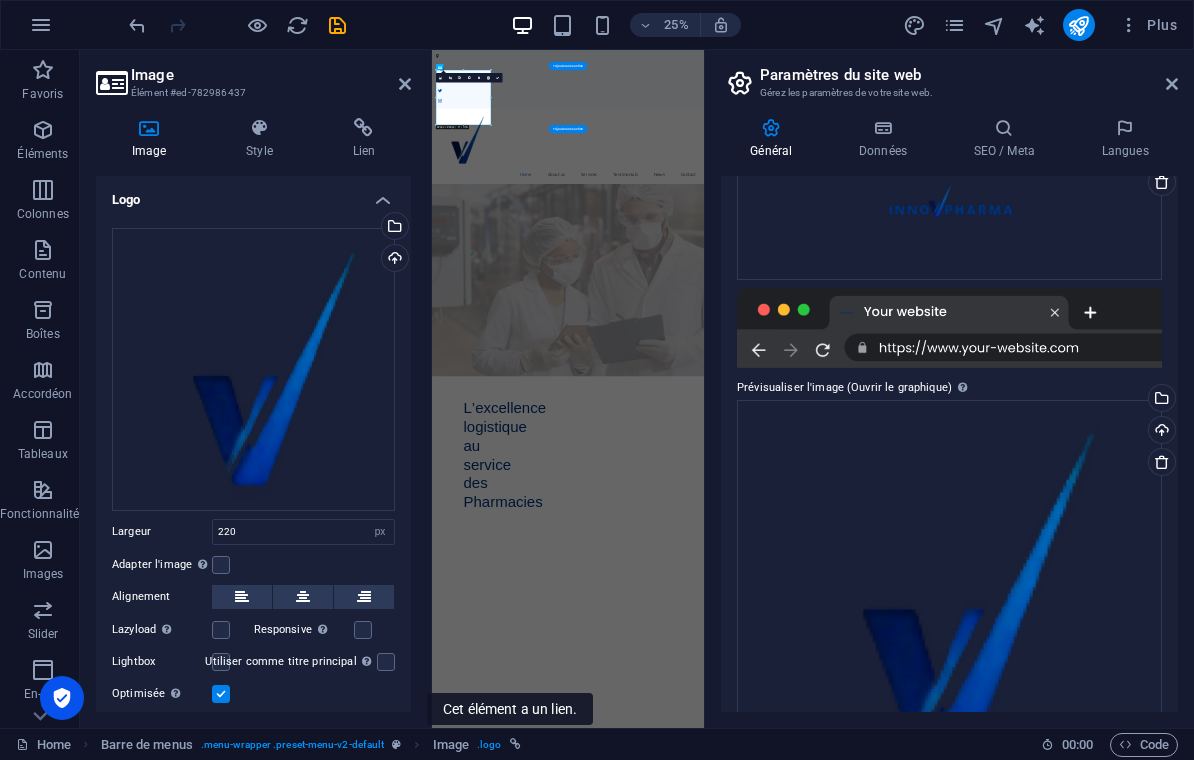 scroll, scrollTop: 345, scrollLeft: 0, axis: vertical 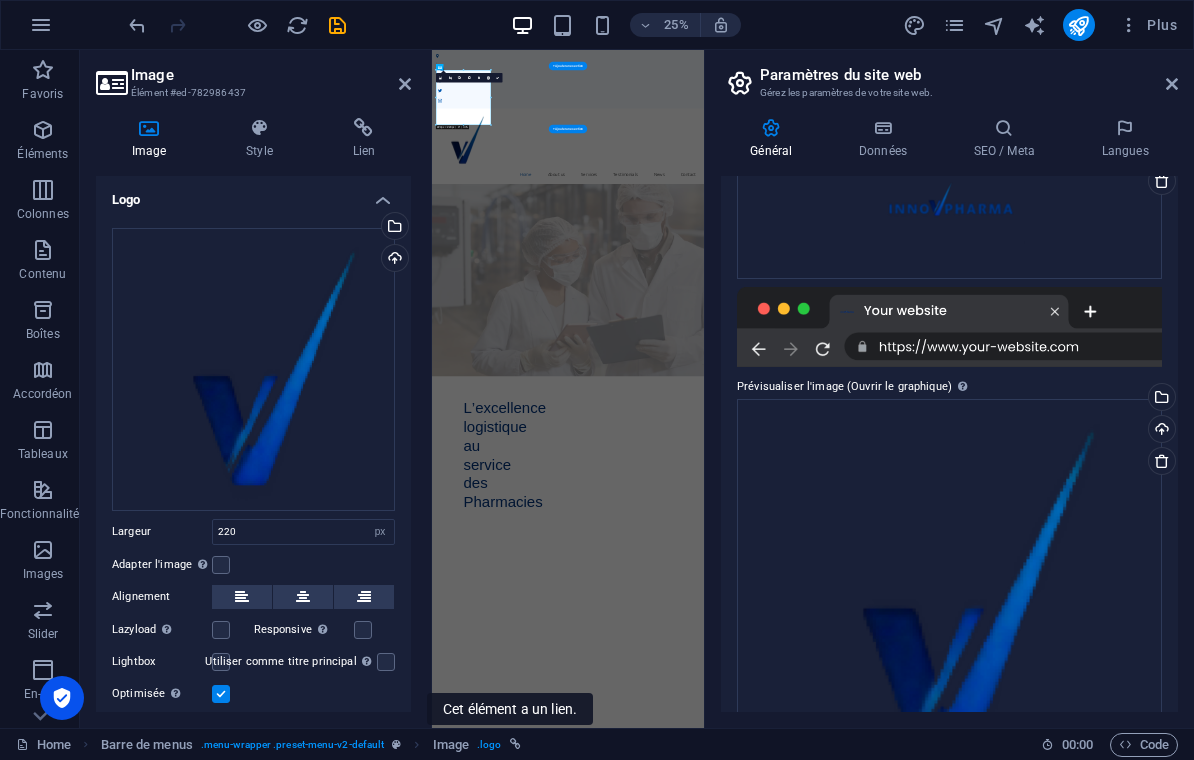 click at bounding box center (949, 327) 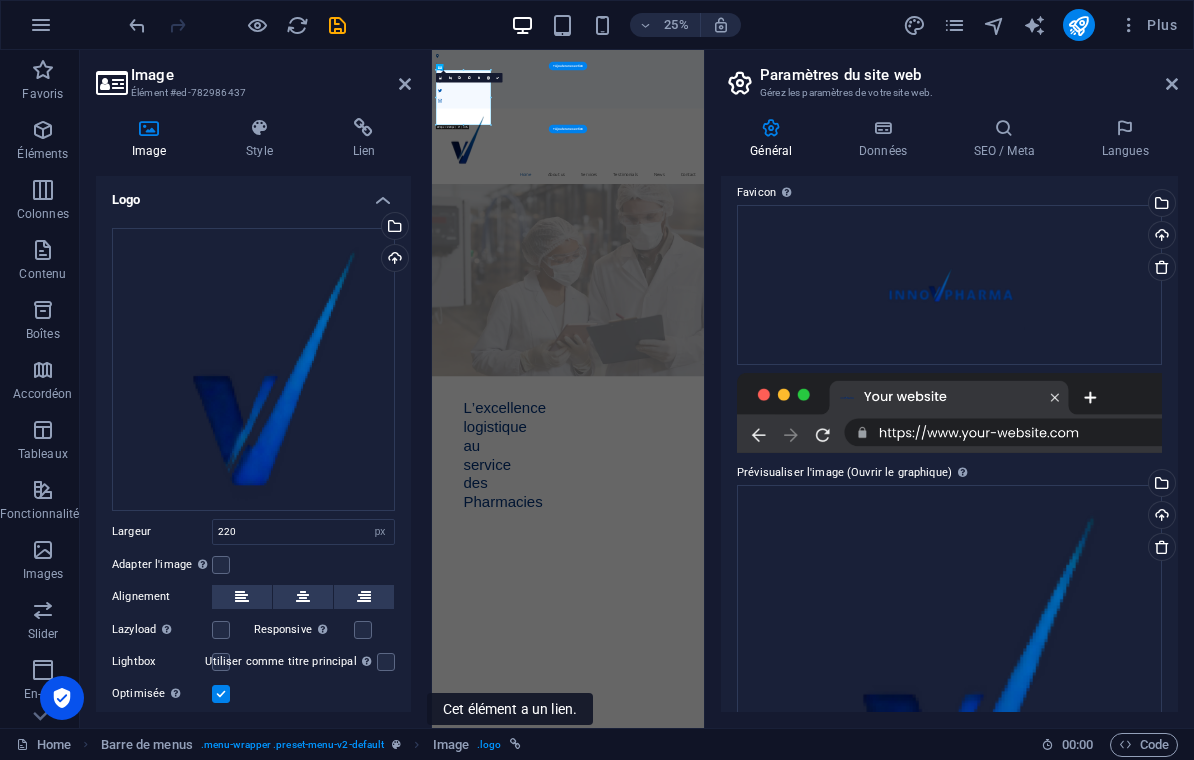 scroll, scrollTop: 260, scrollLeft: 0, axis: vertical 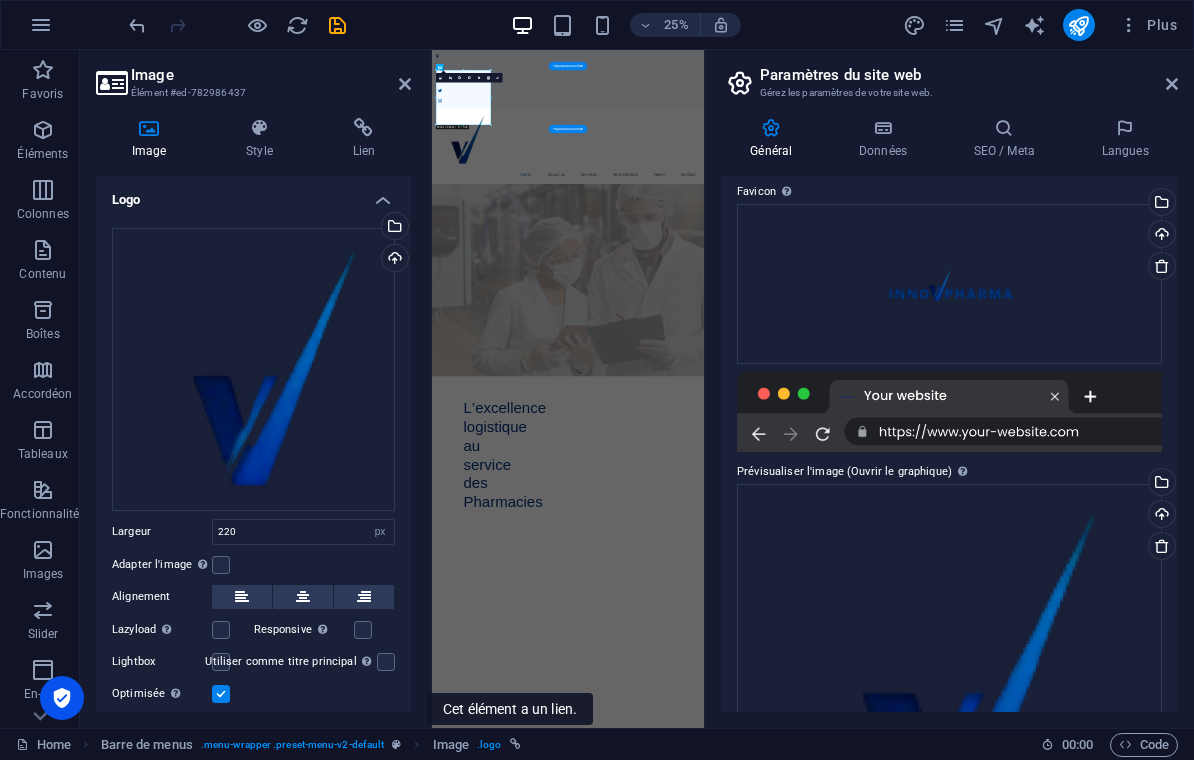 click at bounding box center (962, 471) 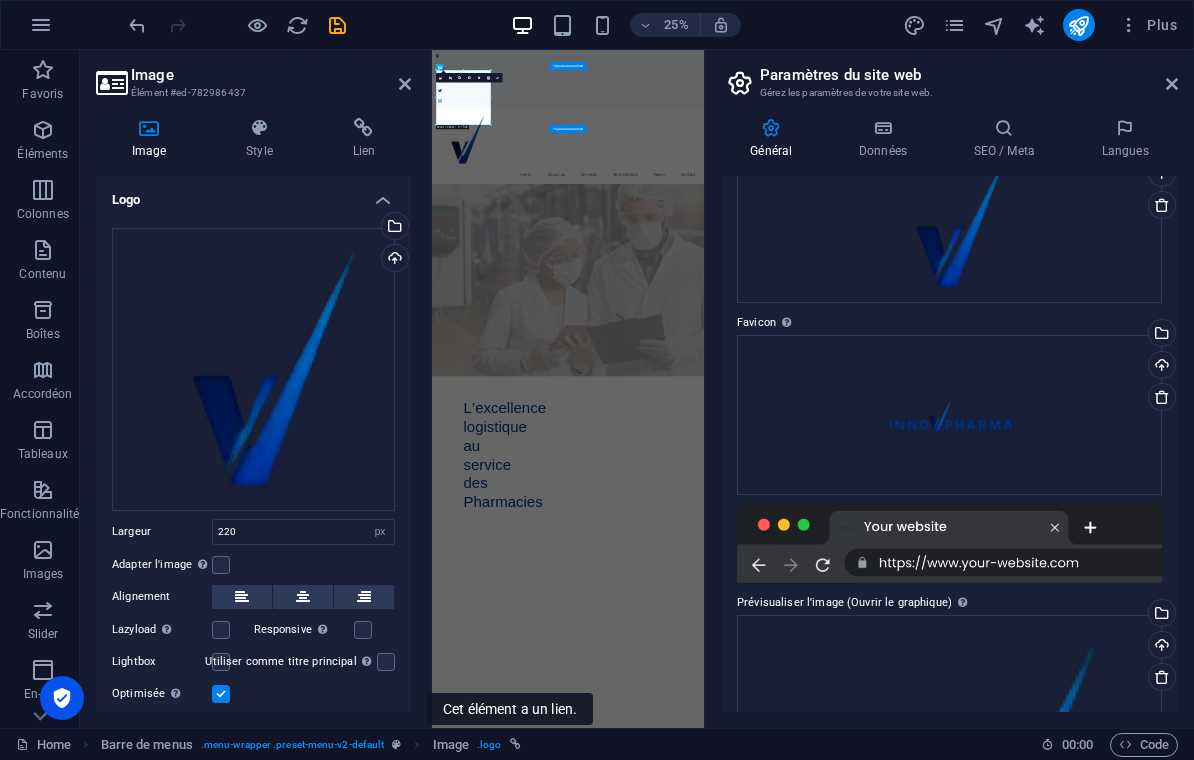 scroll, scrollTop: 126, scrollLeft: 0, axis: vertical 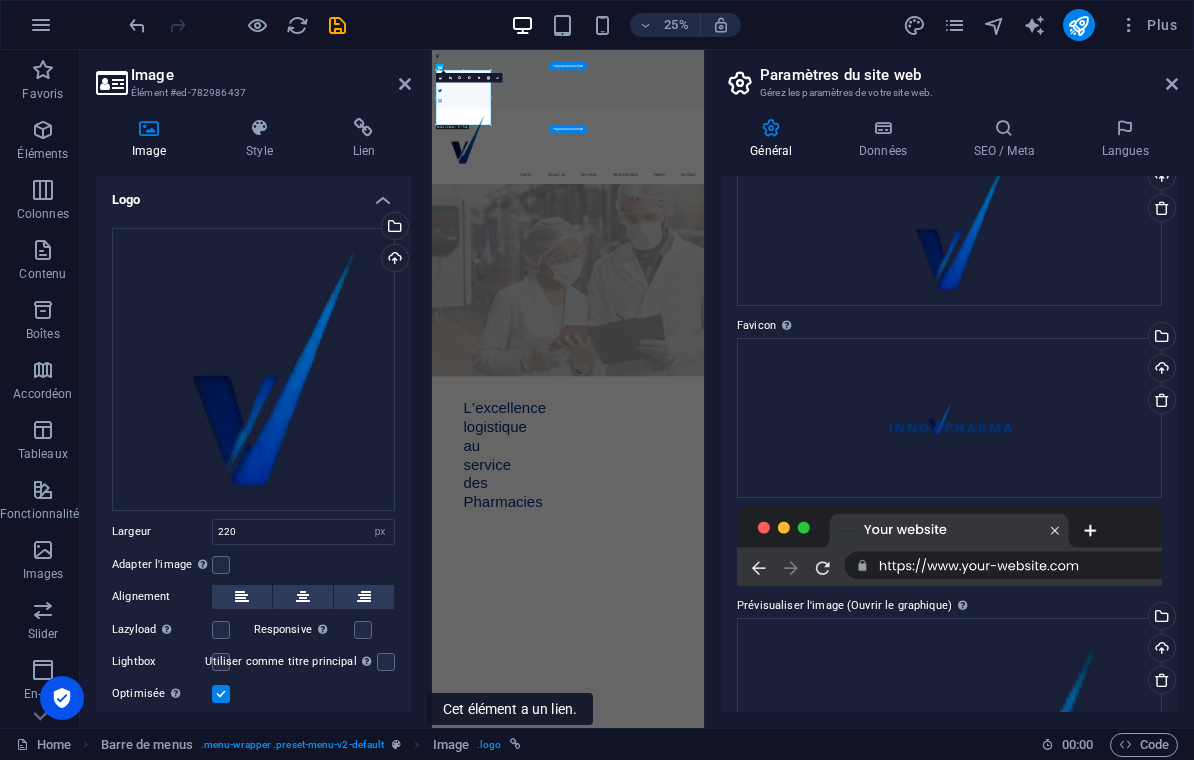 click on "Définissez ici la favicon de votre site web. Une favicon est une petite icône affichée dans l'onglet du navigateur à côté du titre du site web. Elle permet aux visiteurs d'identifier votre site web." at bounding box center [845, 253] 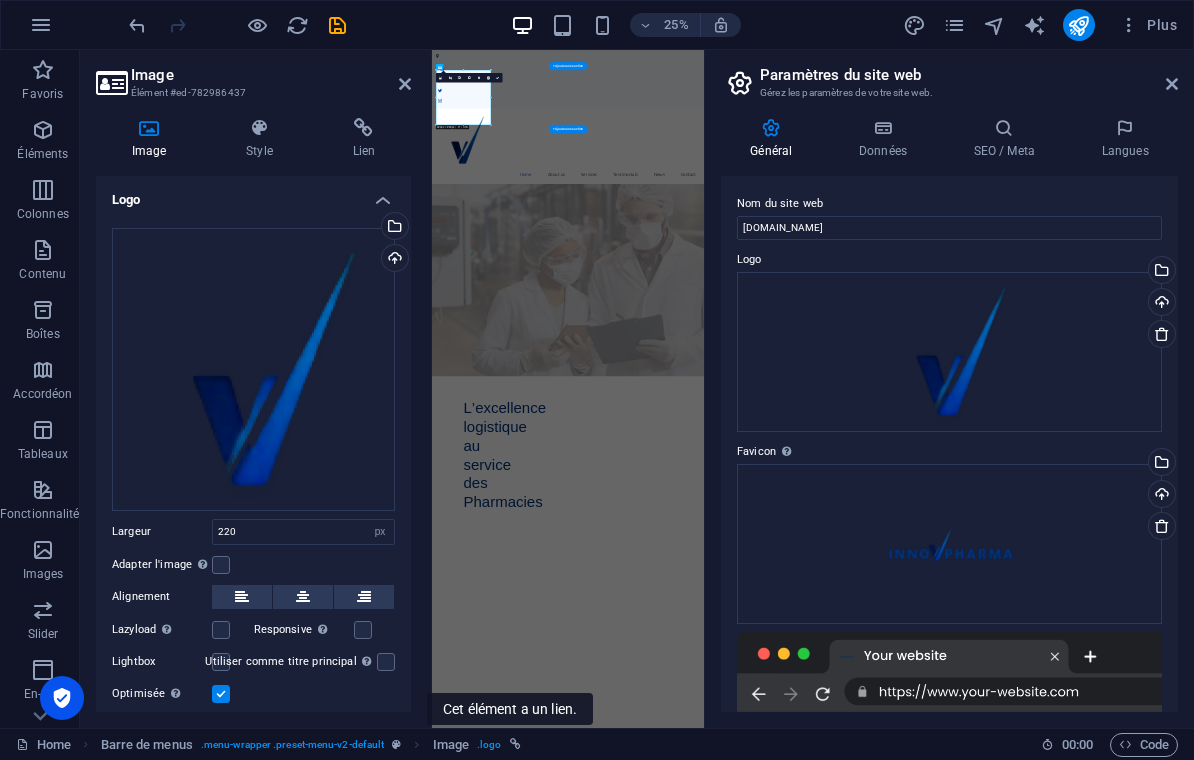 scroll, scrollTop: 0, scrollLeft: 0, axis: both 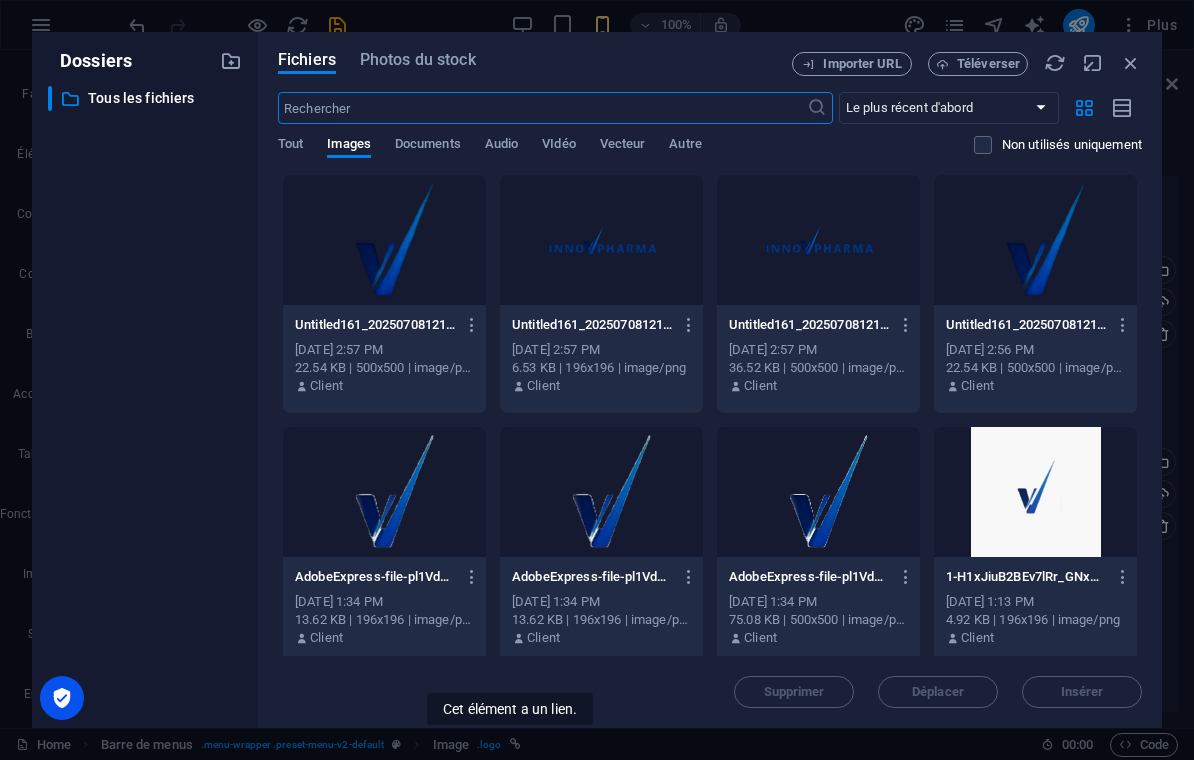 click at bounding box center (384, 240) 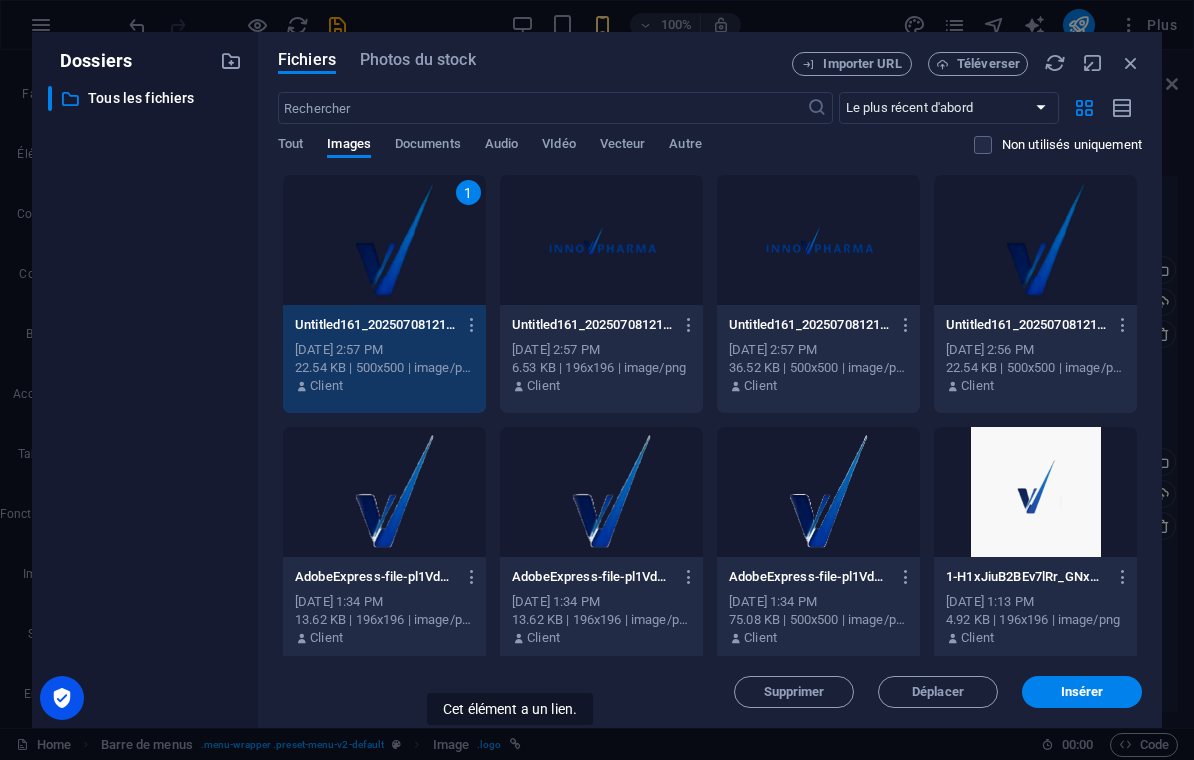 click on "Insérer" at bounding box center (1082, 692) 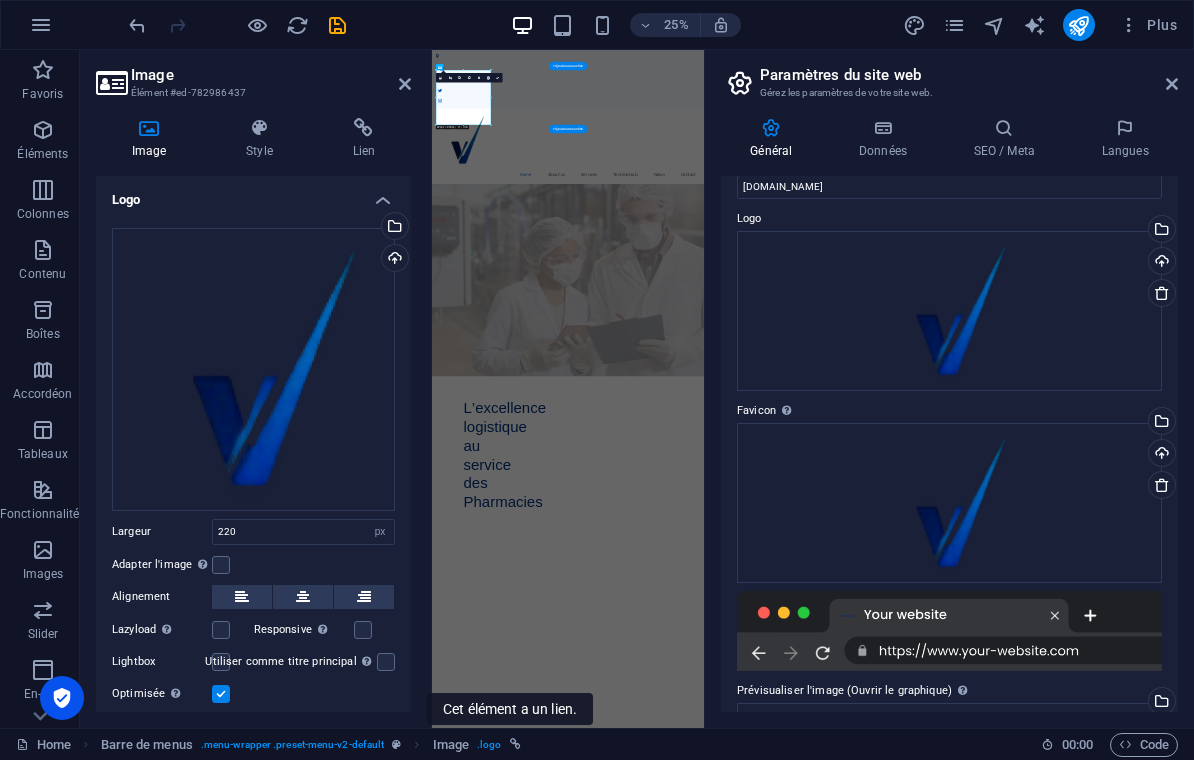 scroll, scrollTop: 18, scrollLeft: 0, axis: vertical 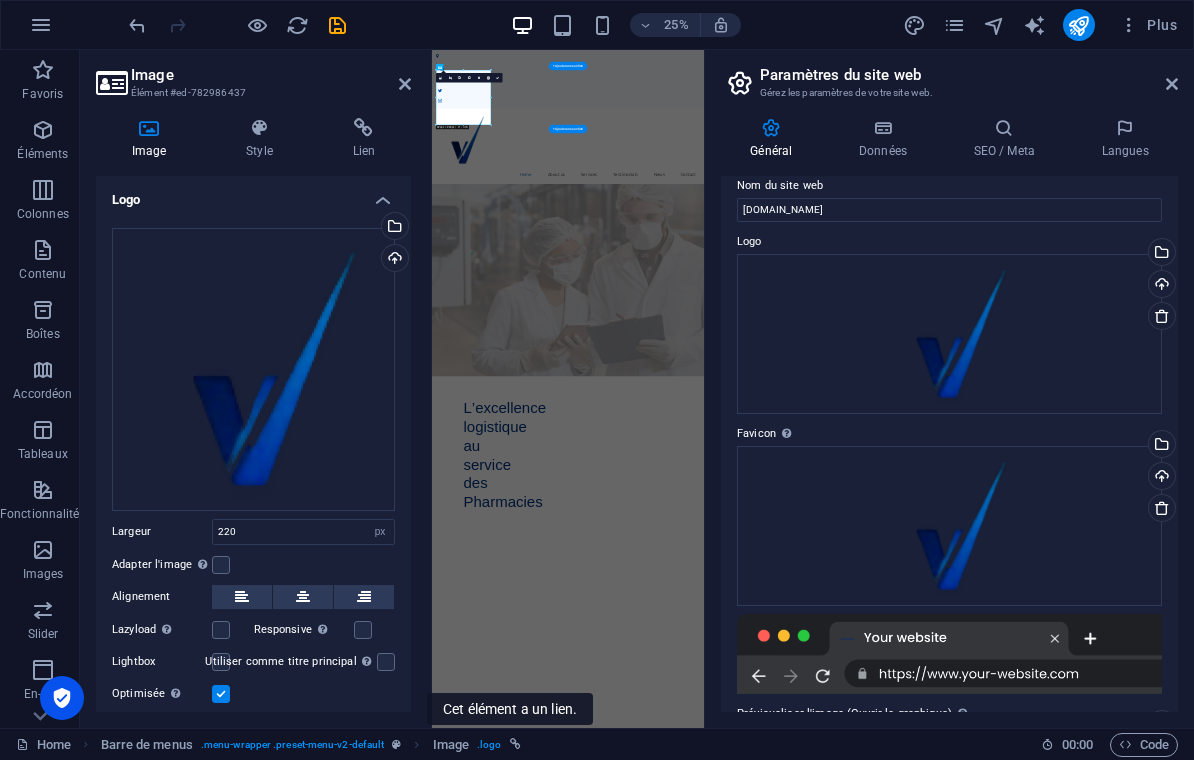 click on "Sélectionnez les fichiers depuis le Gestionnaire de fichiers, les photos du stock ou téléversez un ou plusieurs fichiers" at bounding box center (1160, 254) 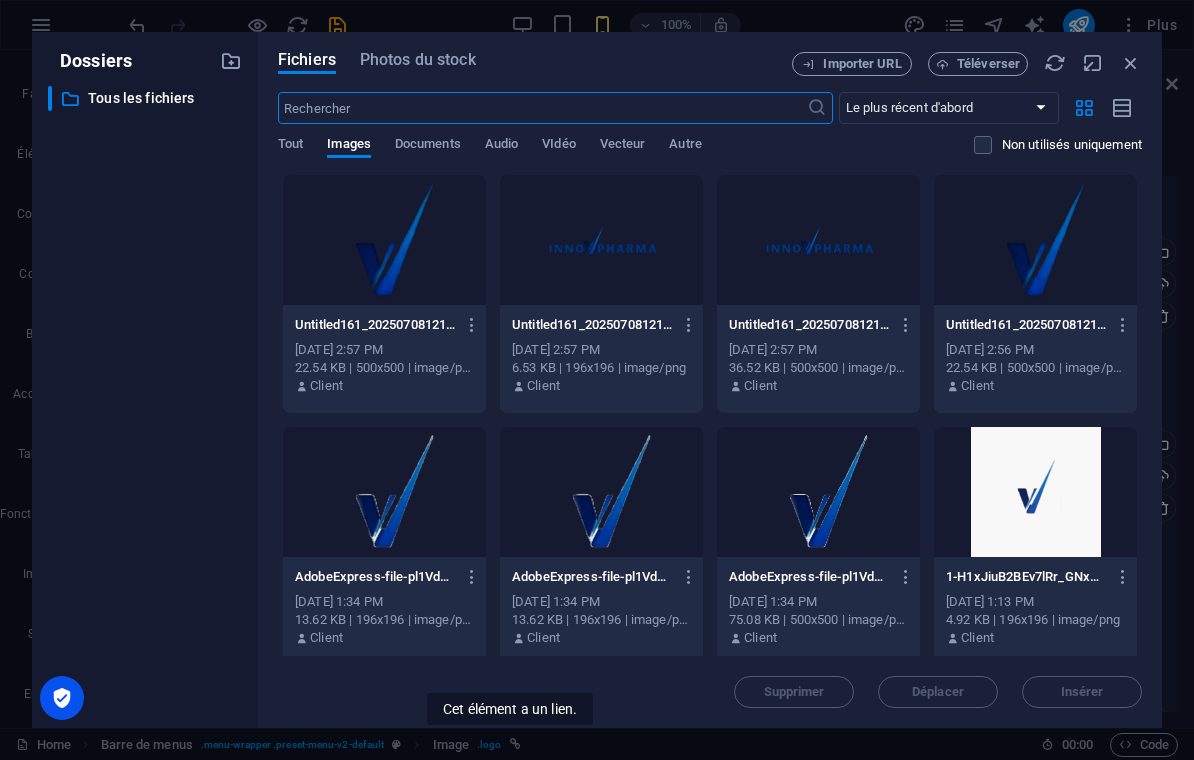 click at bounding box center [601, 240] 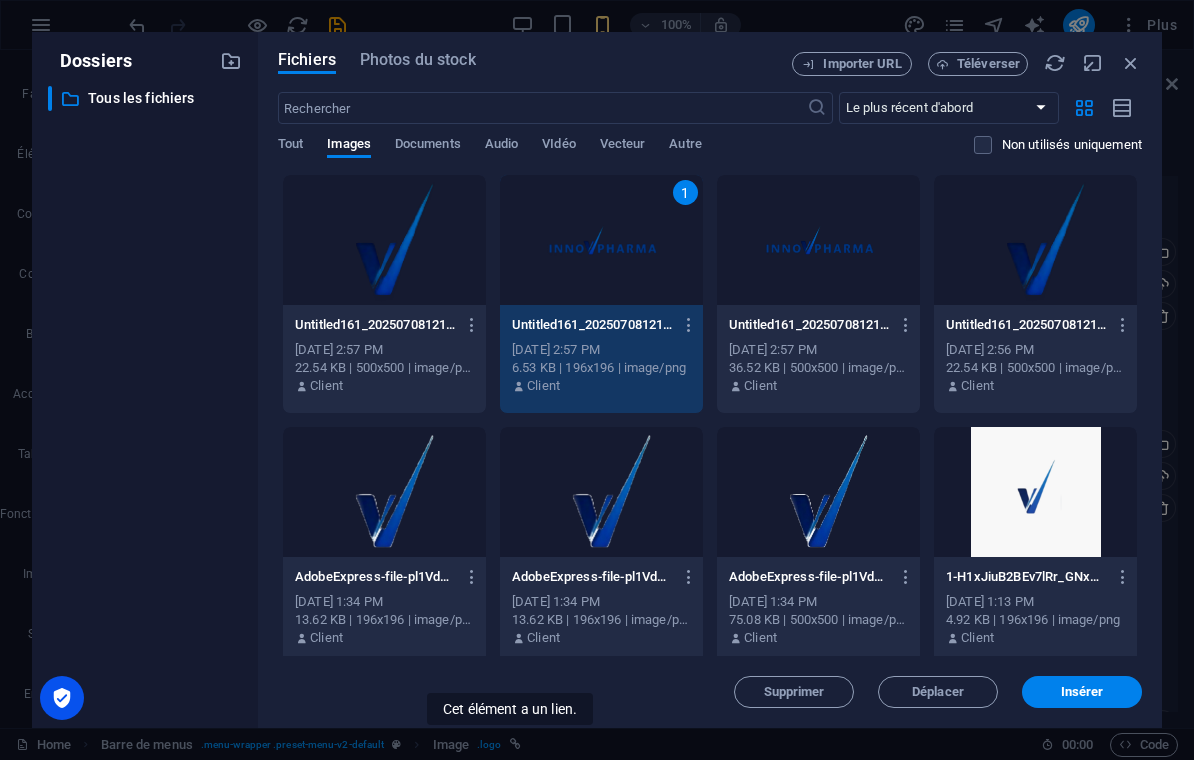 click on "Insérer" at bounding box center (1082, 692) 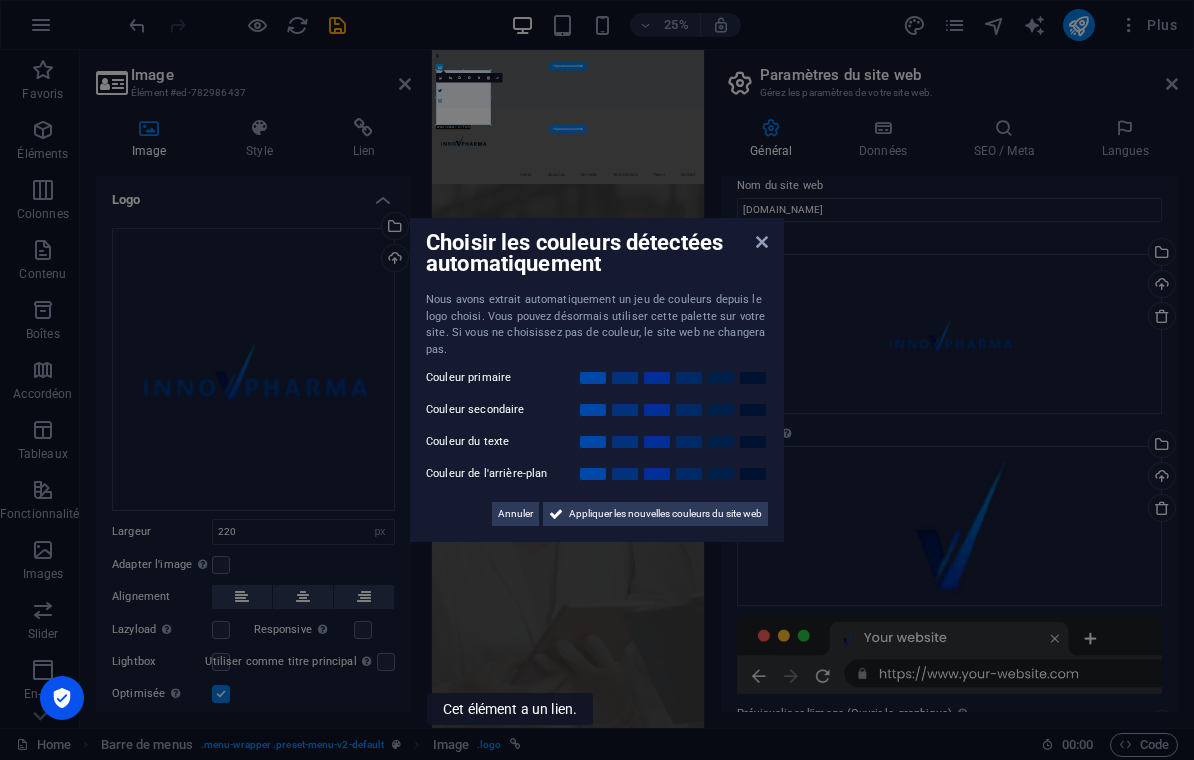 click on "Appliquer les nouvelles couleurs du site web" at bounding box center (665, 514) 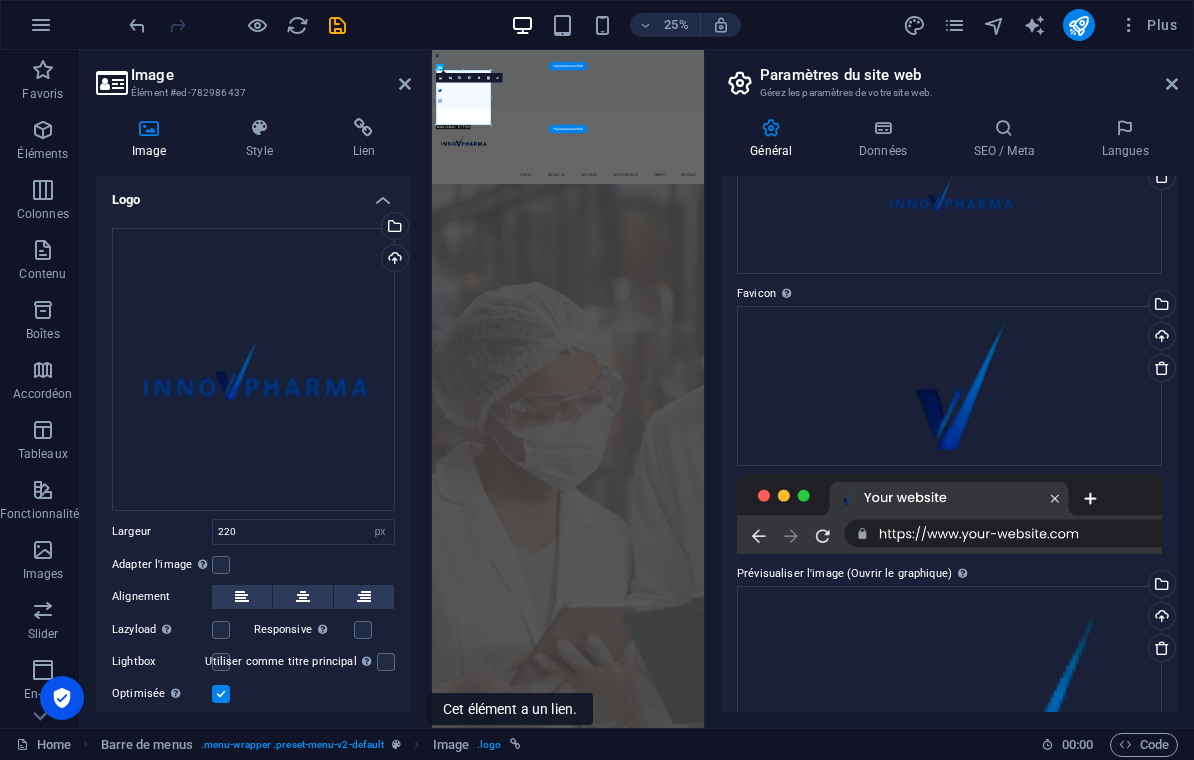 scroll, scrollTop: 159, scrollLeft: 0, axis: vertical 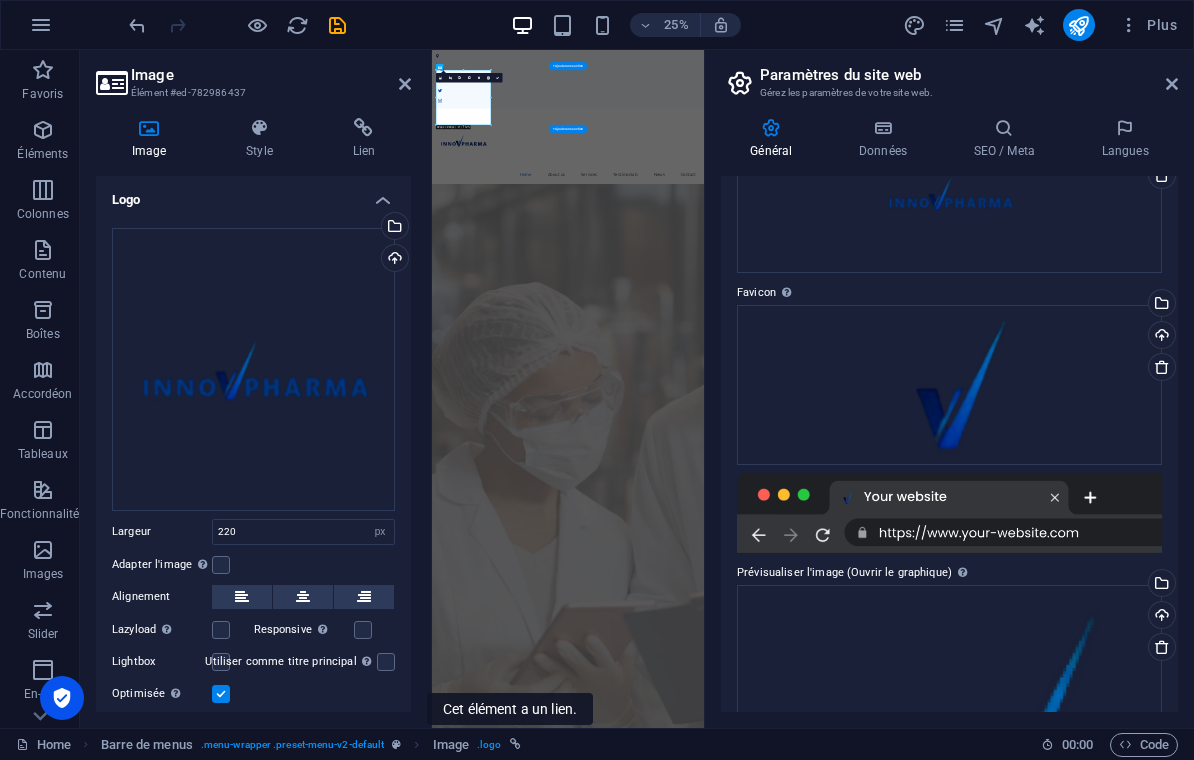 click at bounding box center (1172, 84) 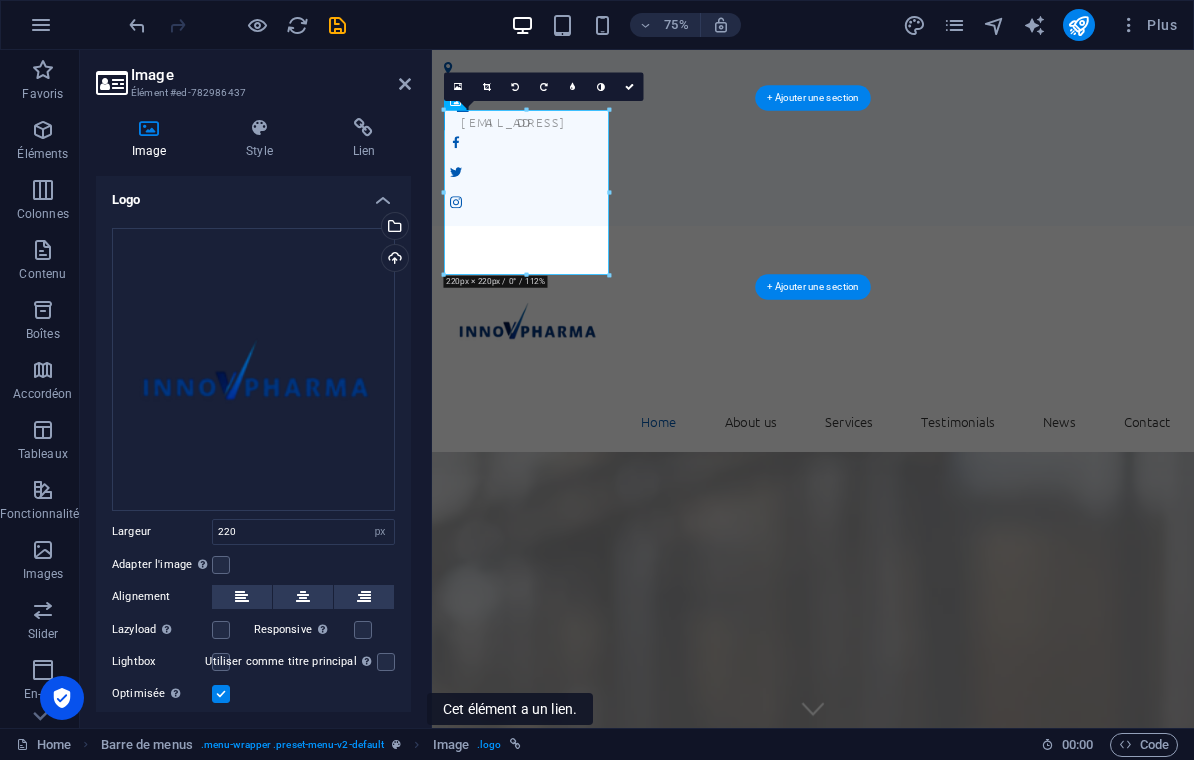 click on "Home About us Services Testimonials News Contact" at bounding box center [940, 436] 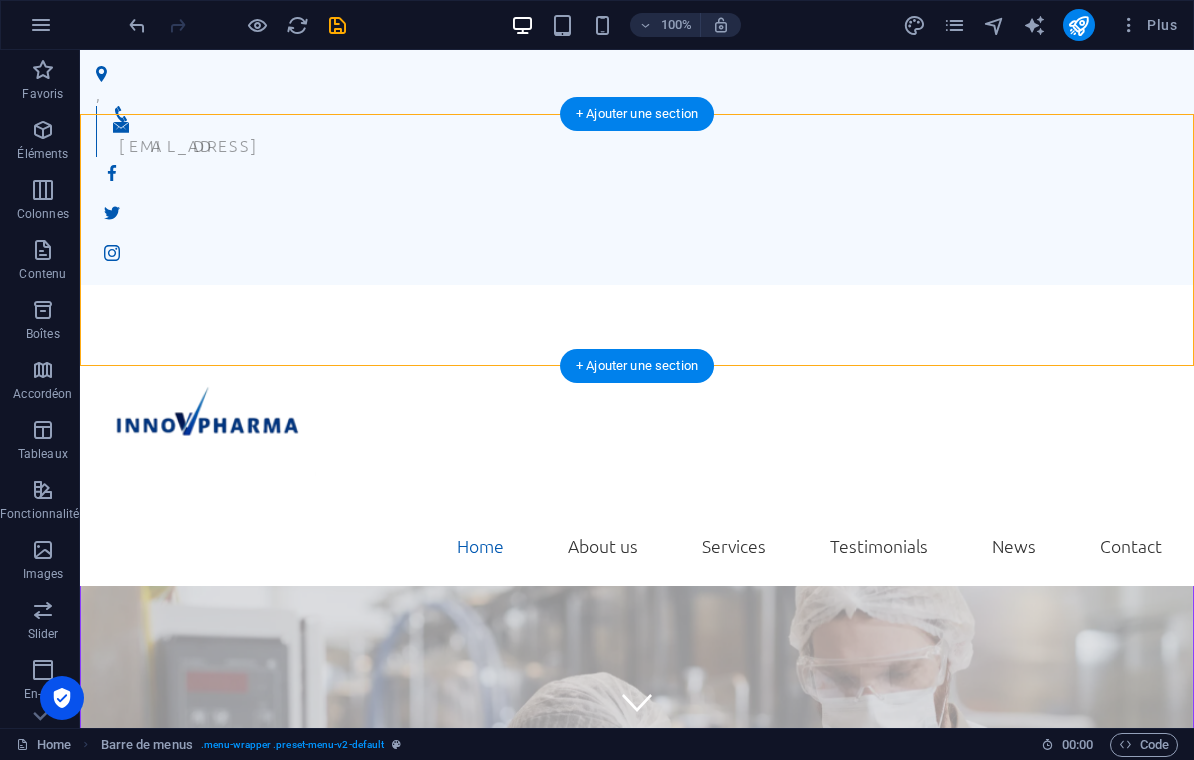 scroll, scrollTop: 0, scrollLeft: 0, axis: both 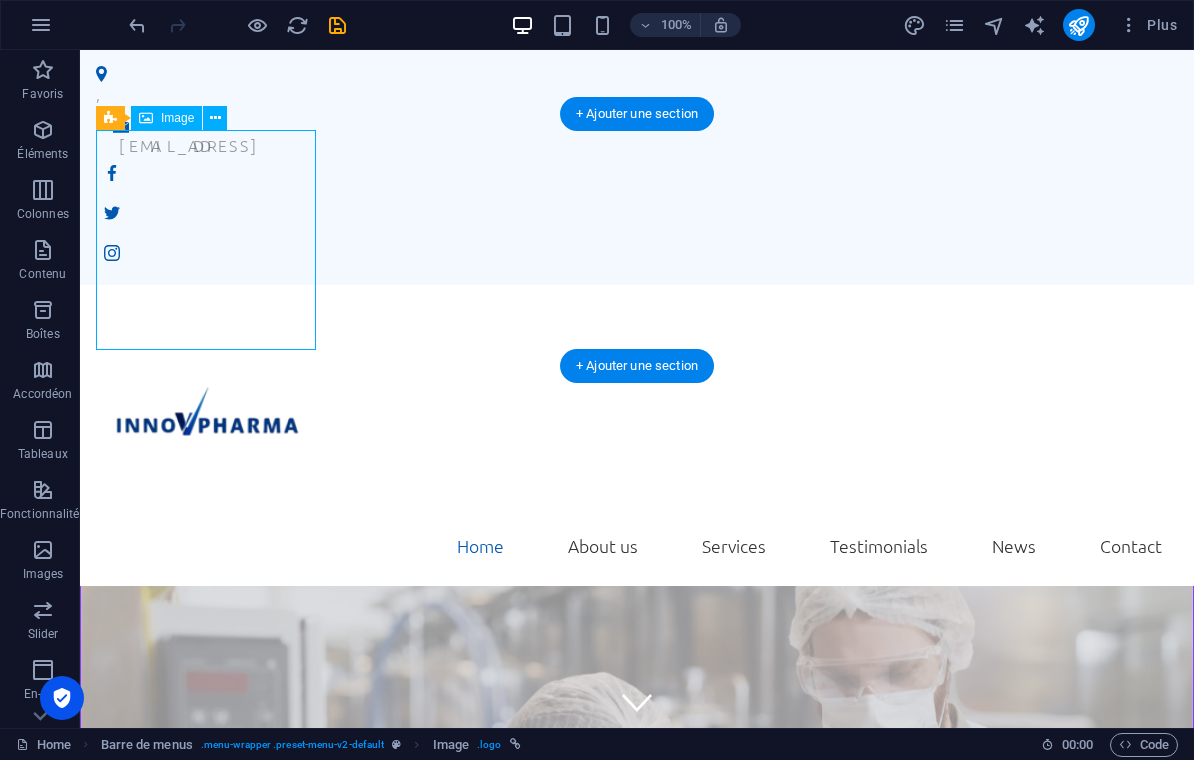 click at bounding box center (637, 411) 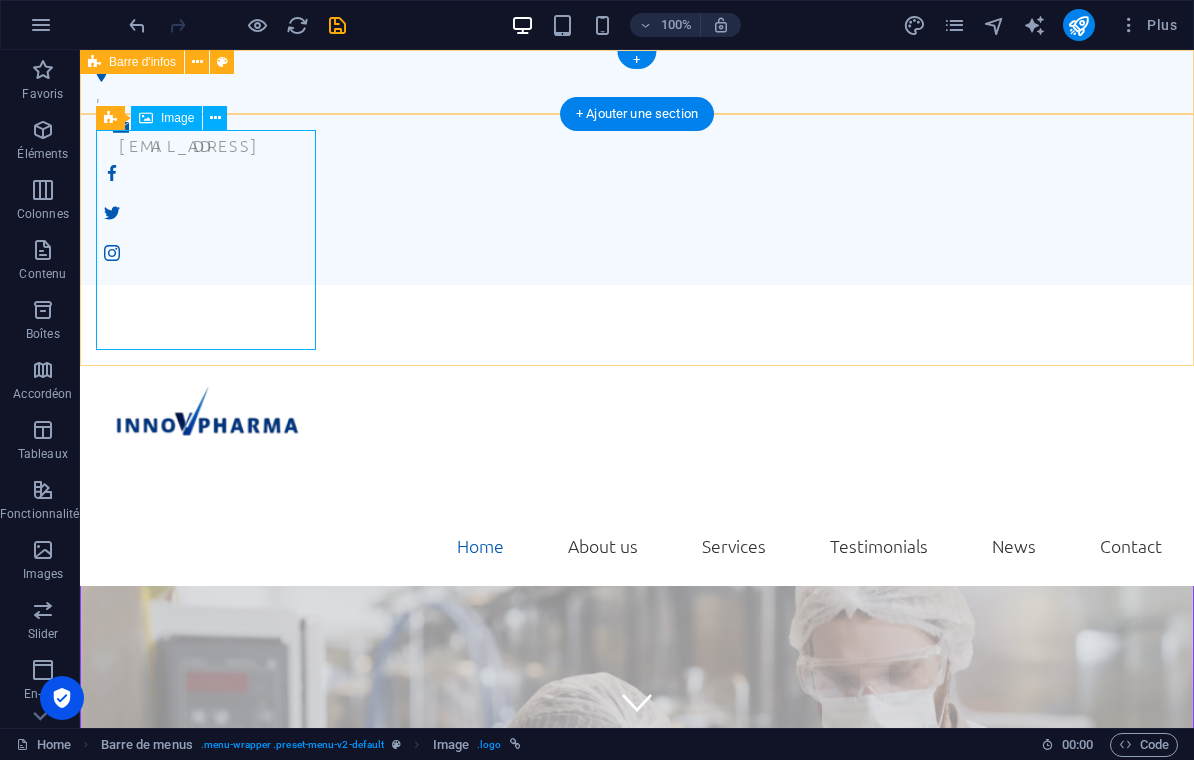 click at bounding box center (215, 118) 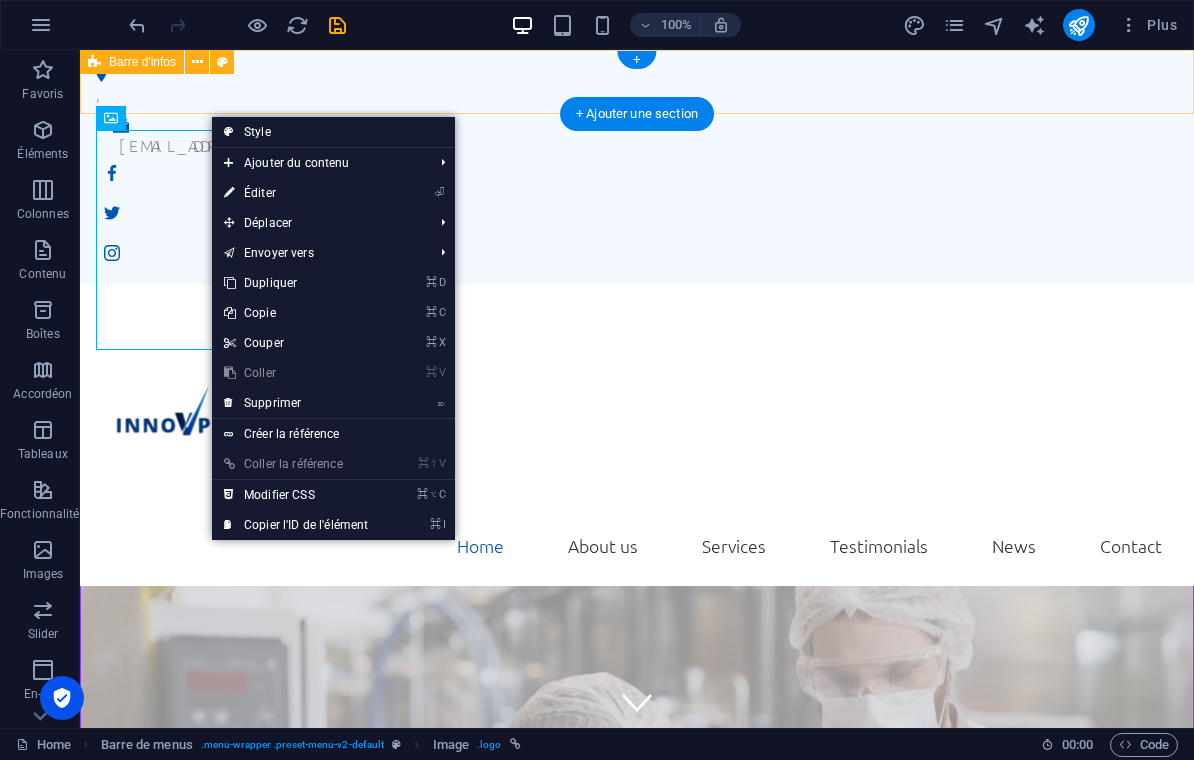 click on "⏎  Éditer" at bounding box center [296, 193] 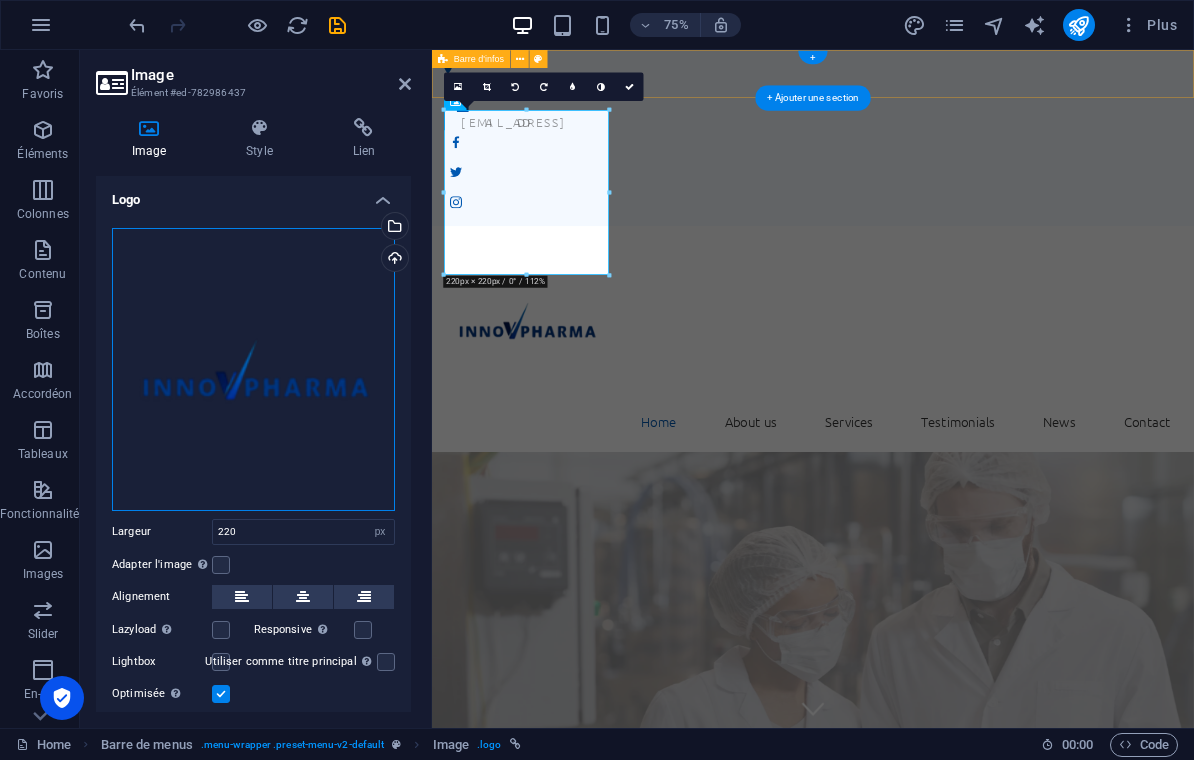 click on "Glissez les fichiers ici, cliquez pour choisir les fichiers ou  sélectionnez les fichiers depuis Fichiers ou depuis notre stock gratuit de photos et de vidéos" at bounding box center (253, 369) 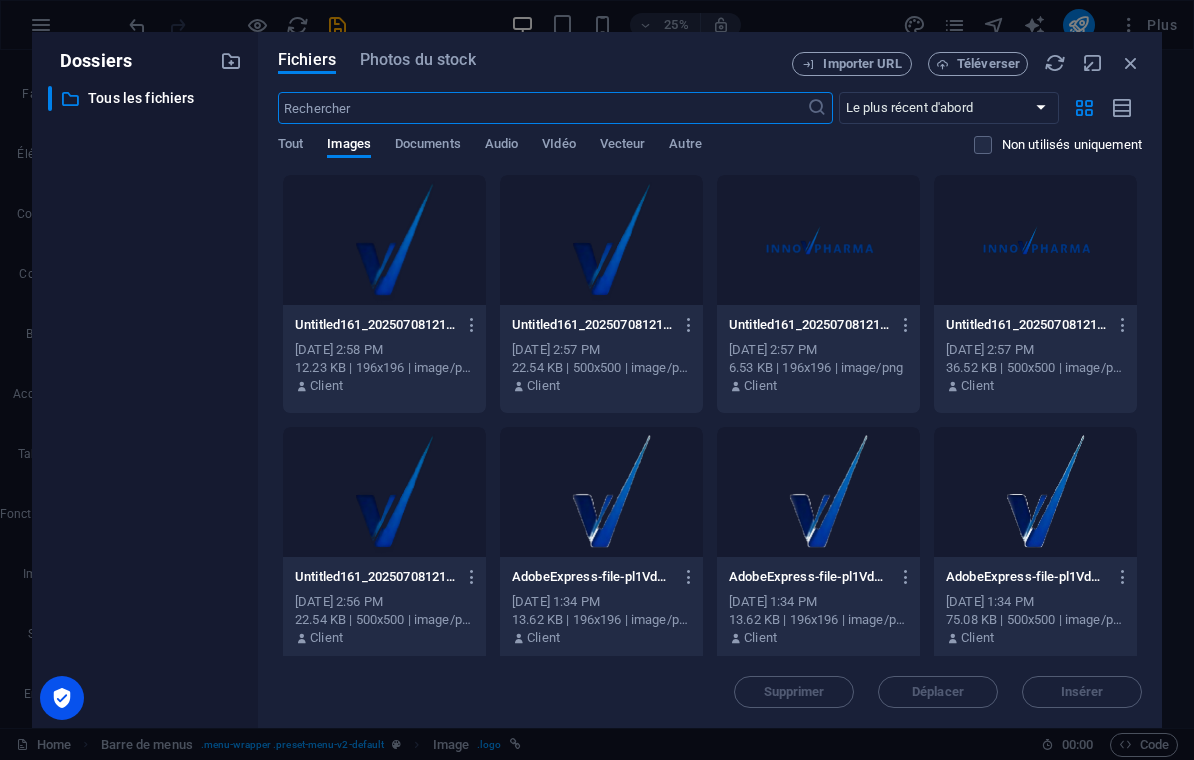 click at bounding box center (1131, 63) 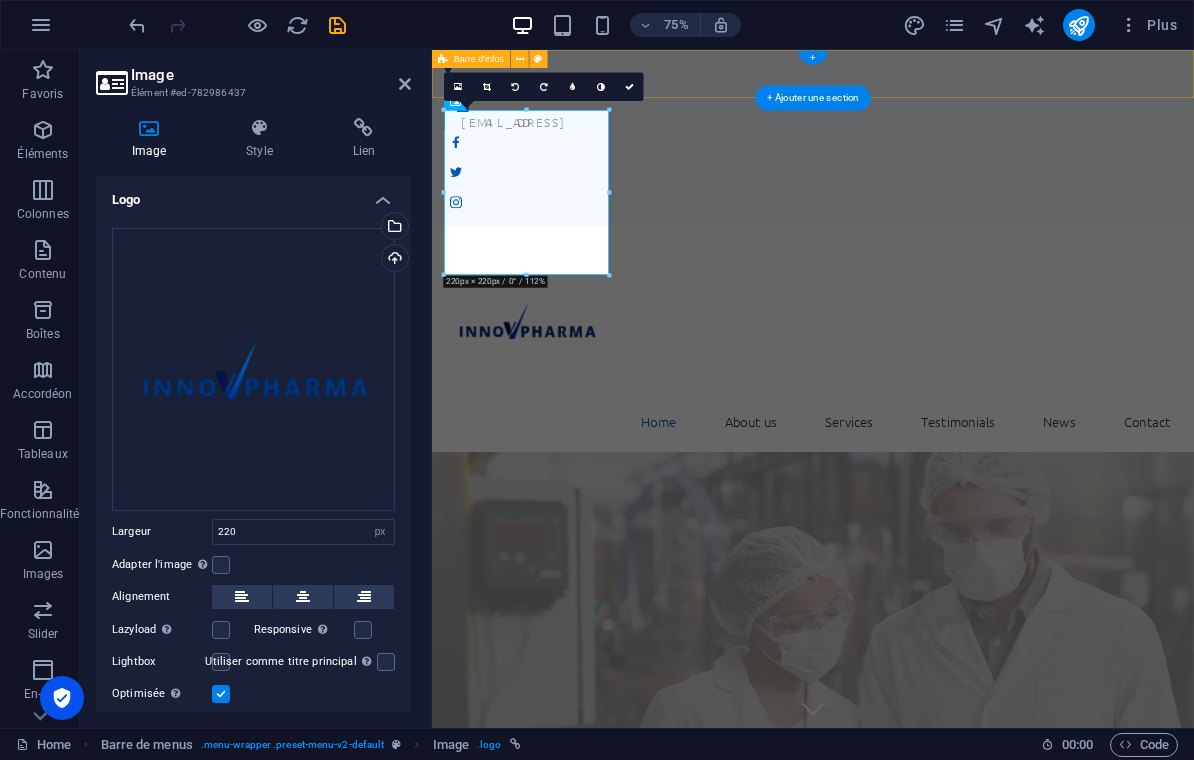 click on "Style" at bounding box center [263, 139] 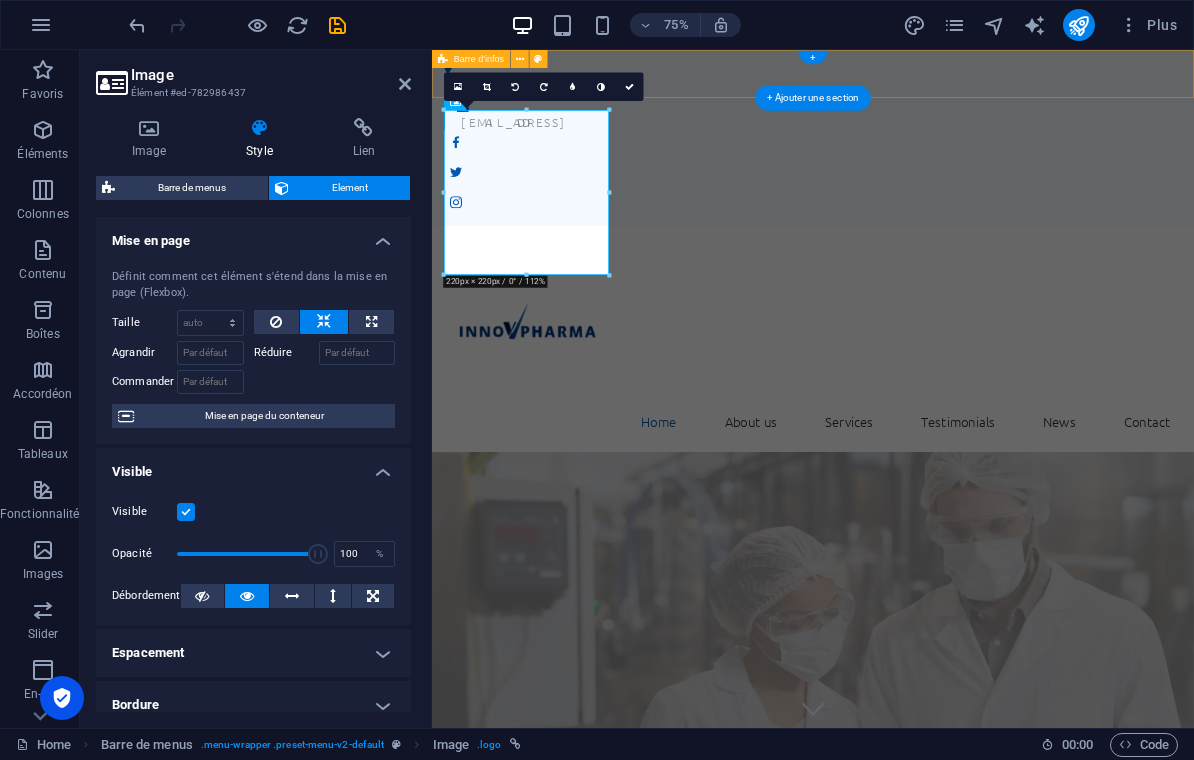 click on "Image" at bounding box center (153, 139) 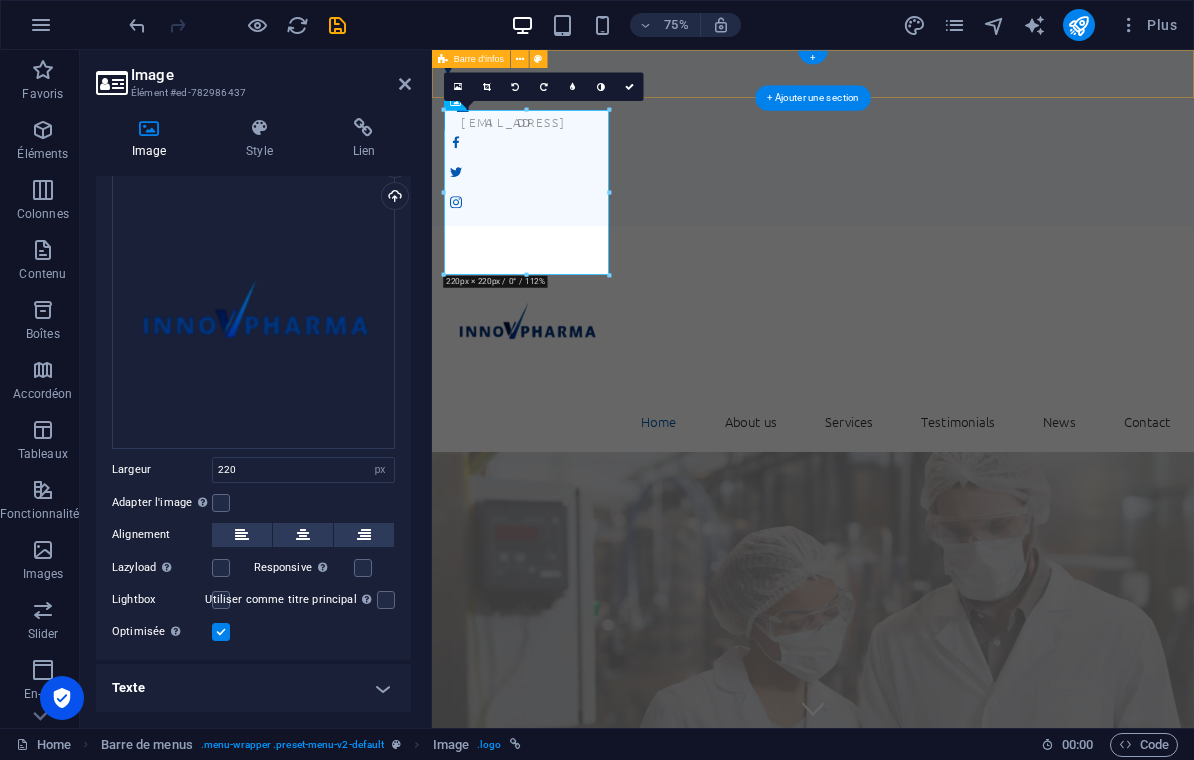 scroll, scrollTop: 61, scrollLeft: 0, axis: vertical 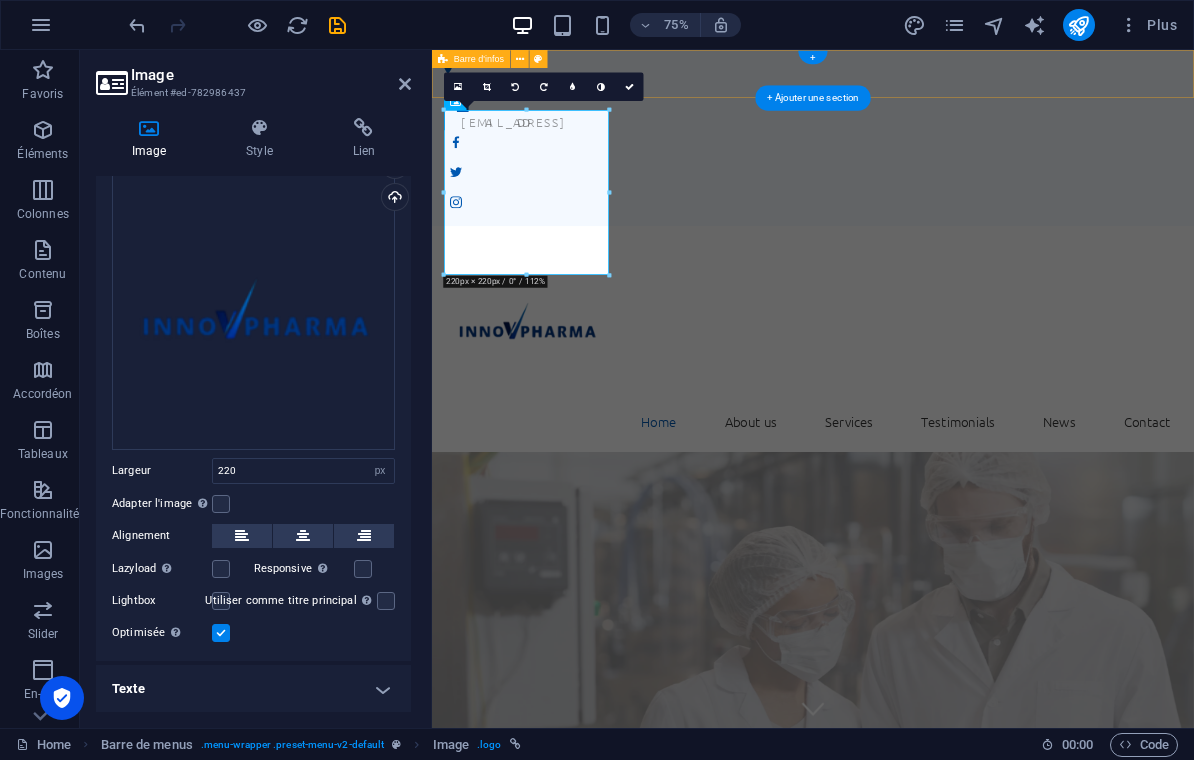 click at bounding box center [487, 86] 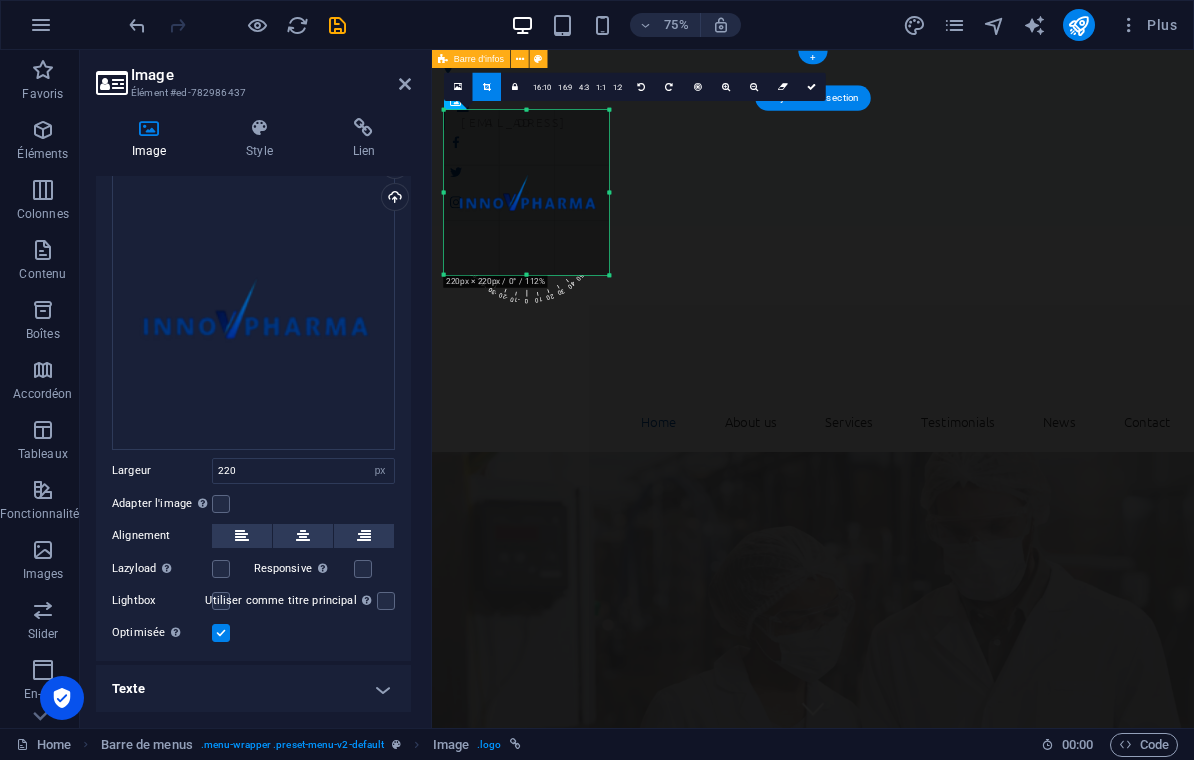 click at bounding box center (526, 275) 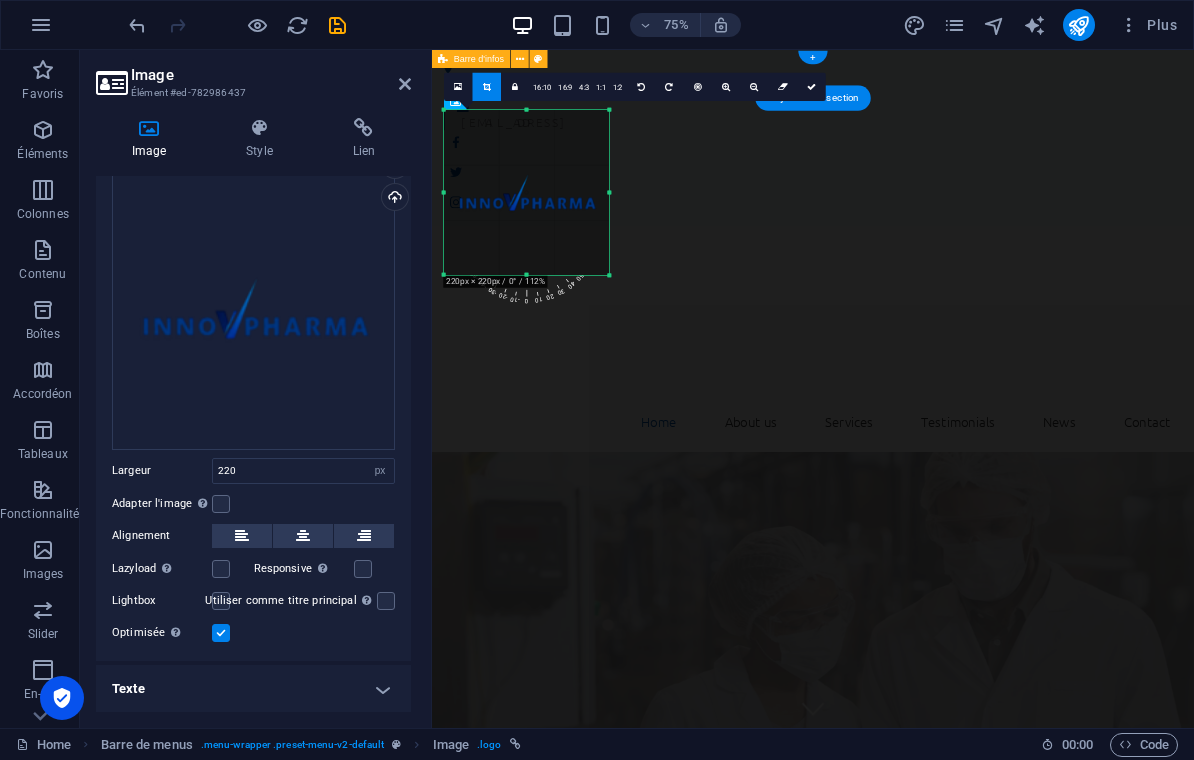 click at bounding box center (526, 109) 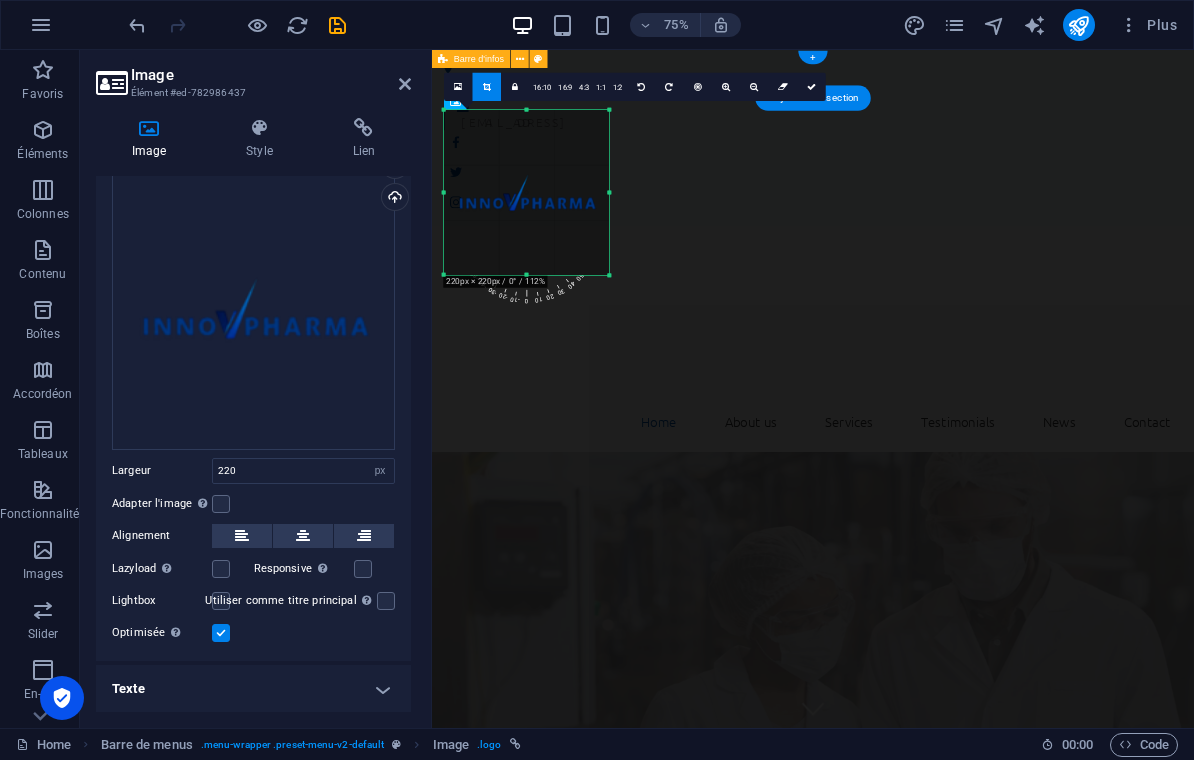 click at bounding box center [526, 192] 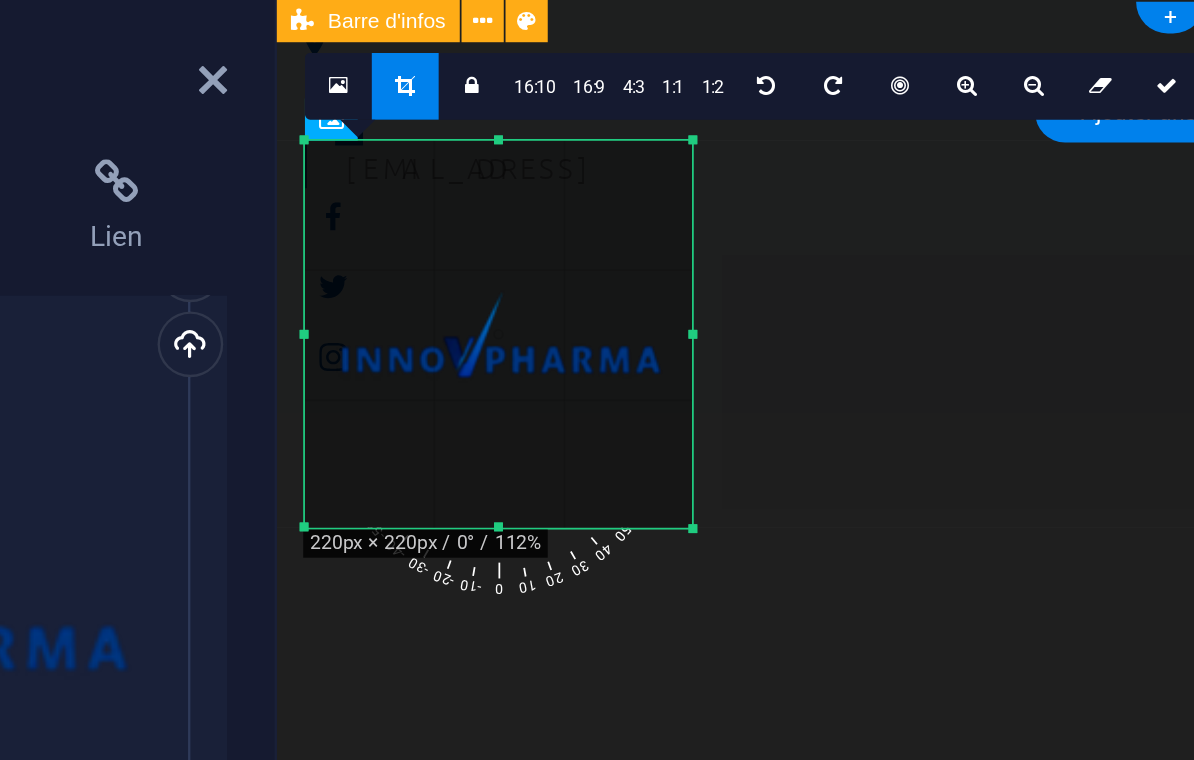 click at bounding box center (526, 192) 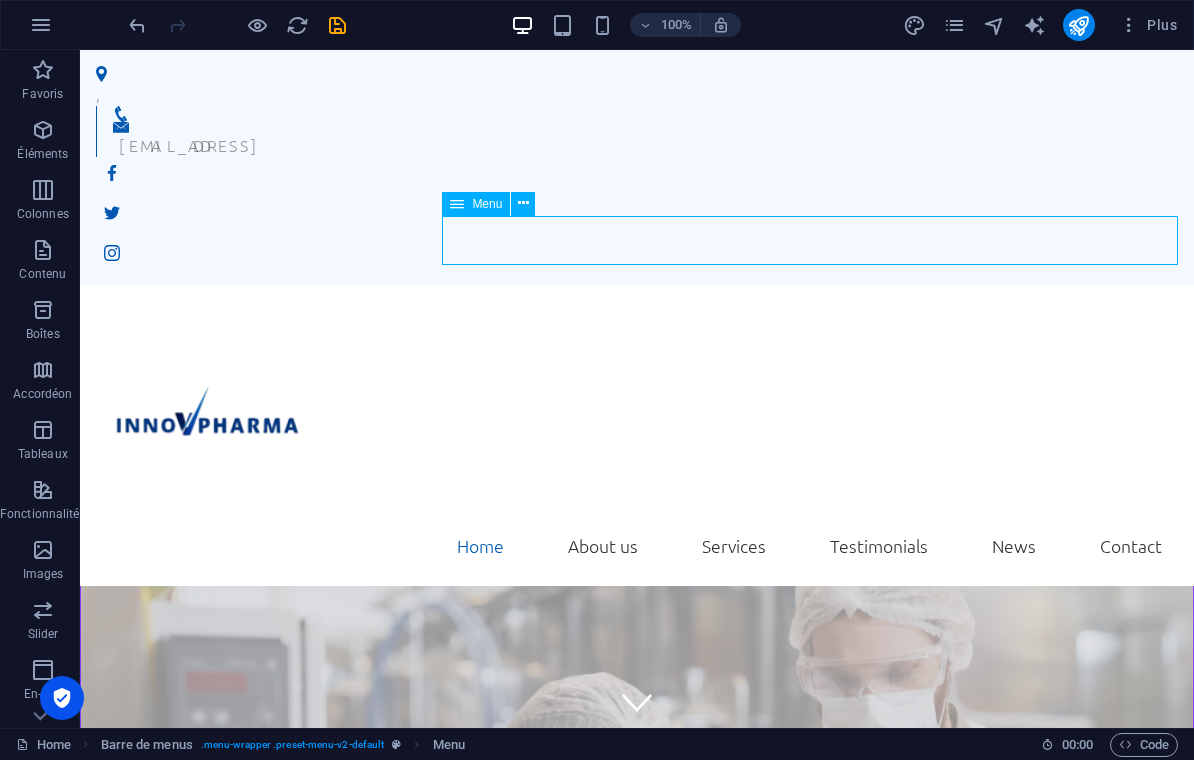 click at bounding box center (637, 411) 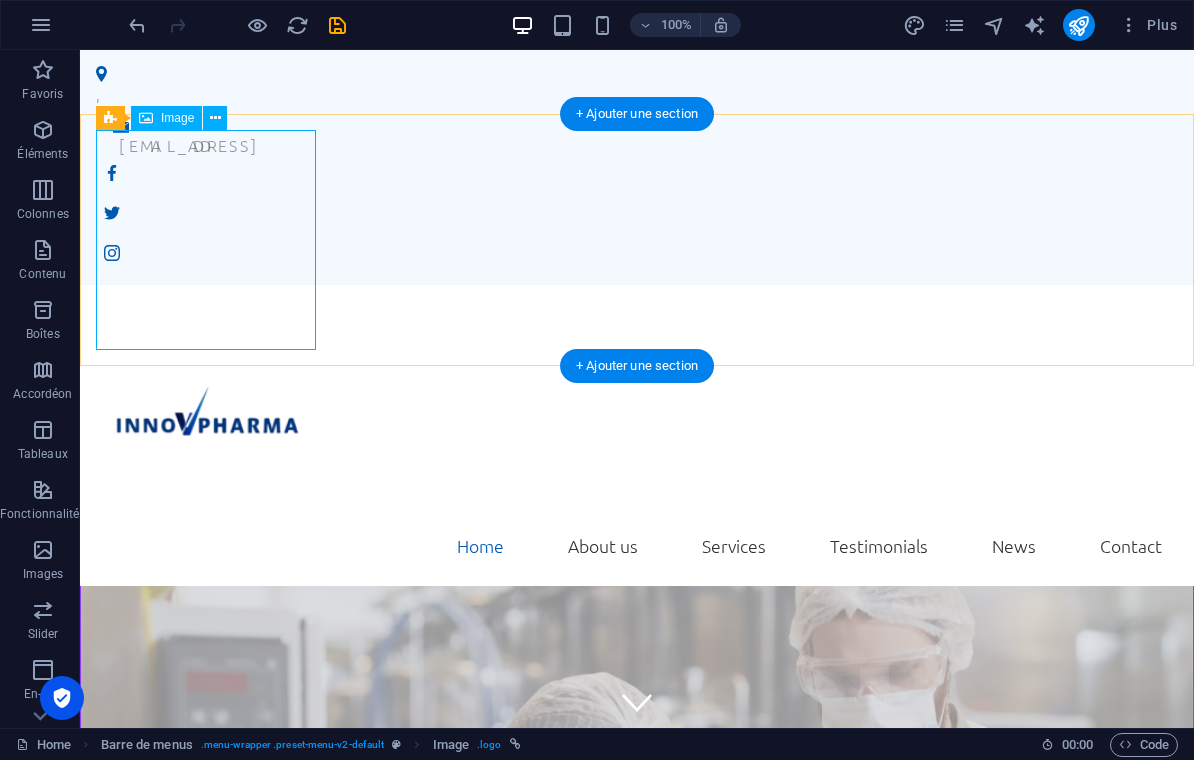 click on "Image" at bounding box center [177, 118] 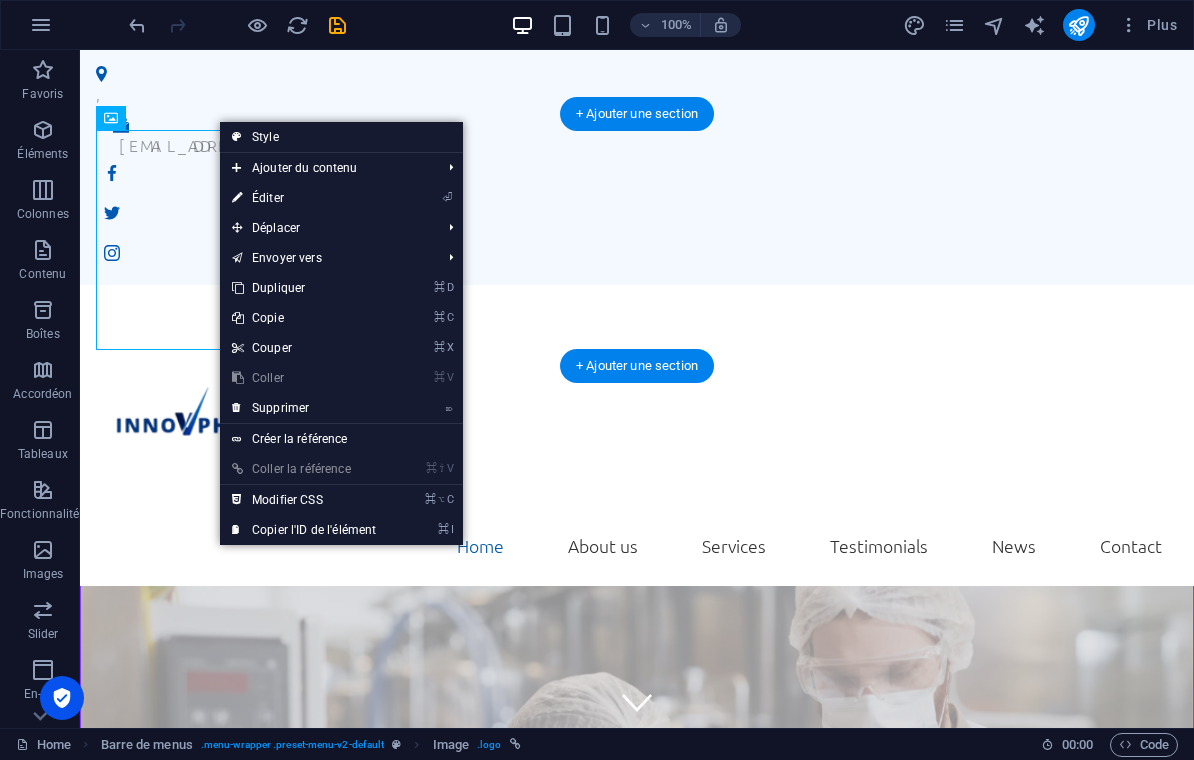 click on "⏎  Éditer" at bounding box center (304, 198) 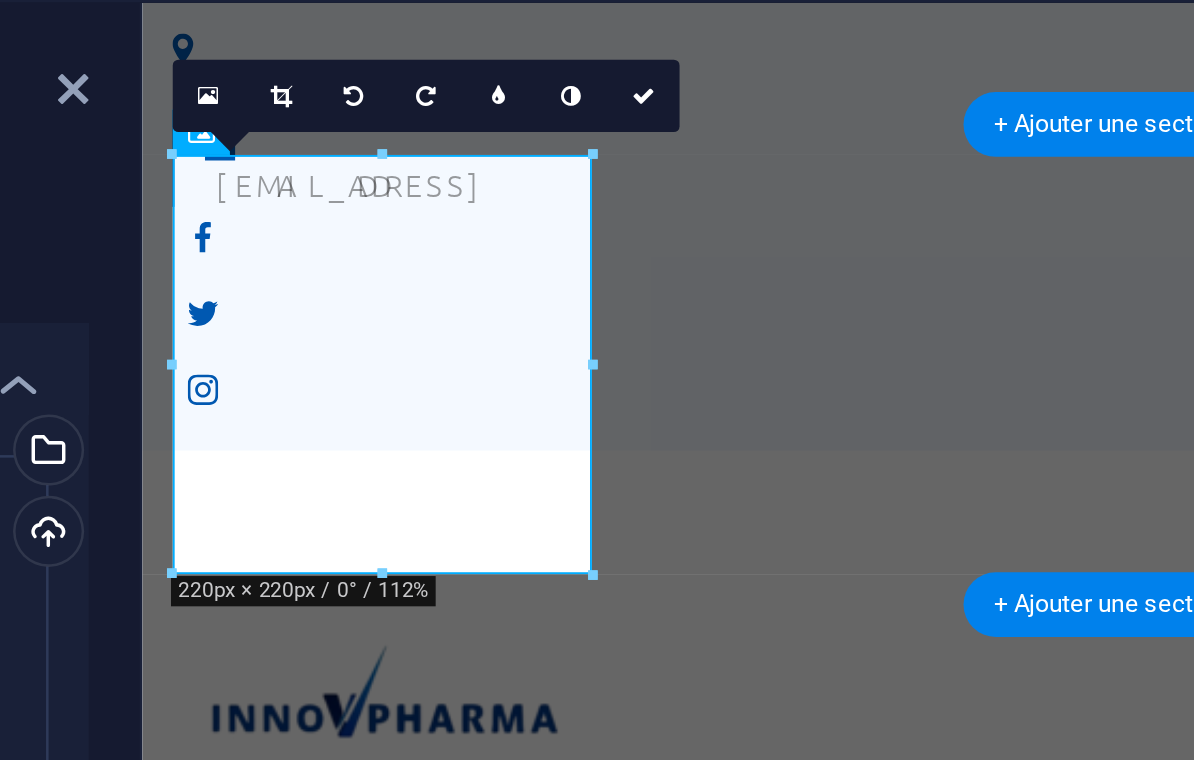 click at bounding box center (487, 86) 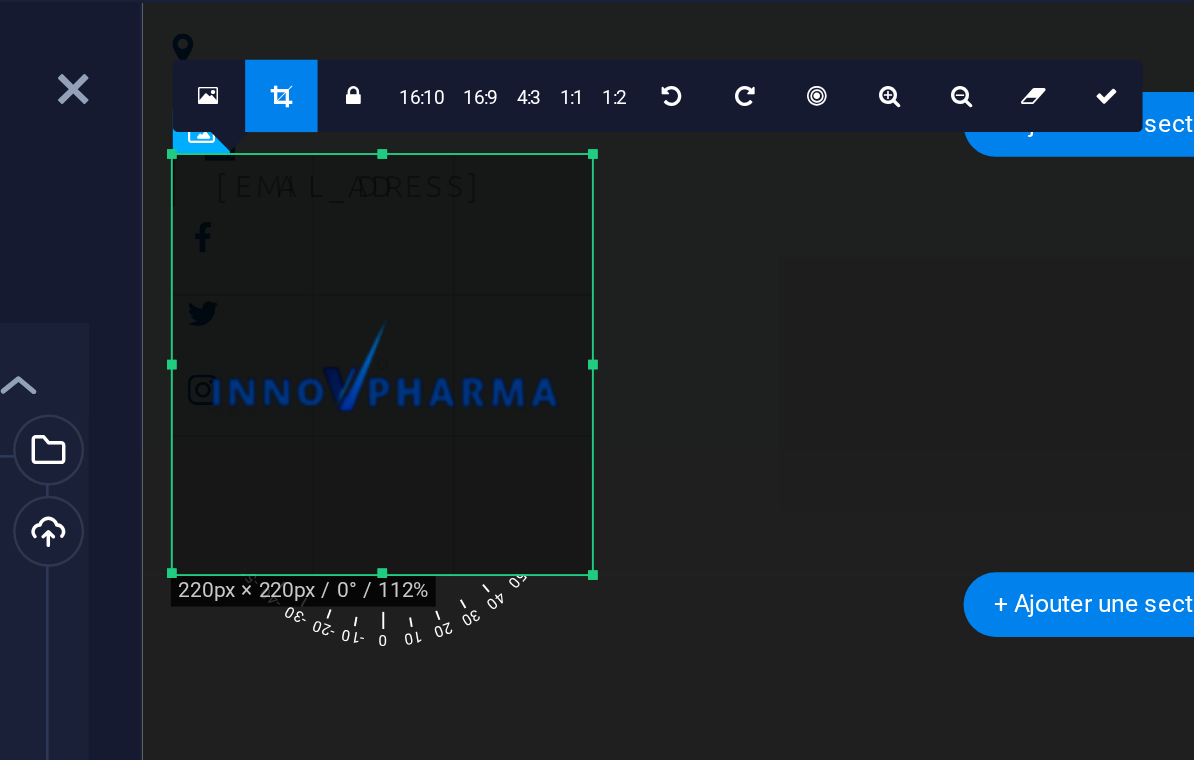click at bounding box center (526, 109) 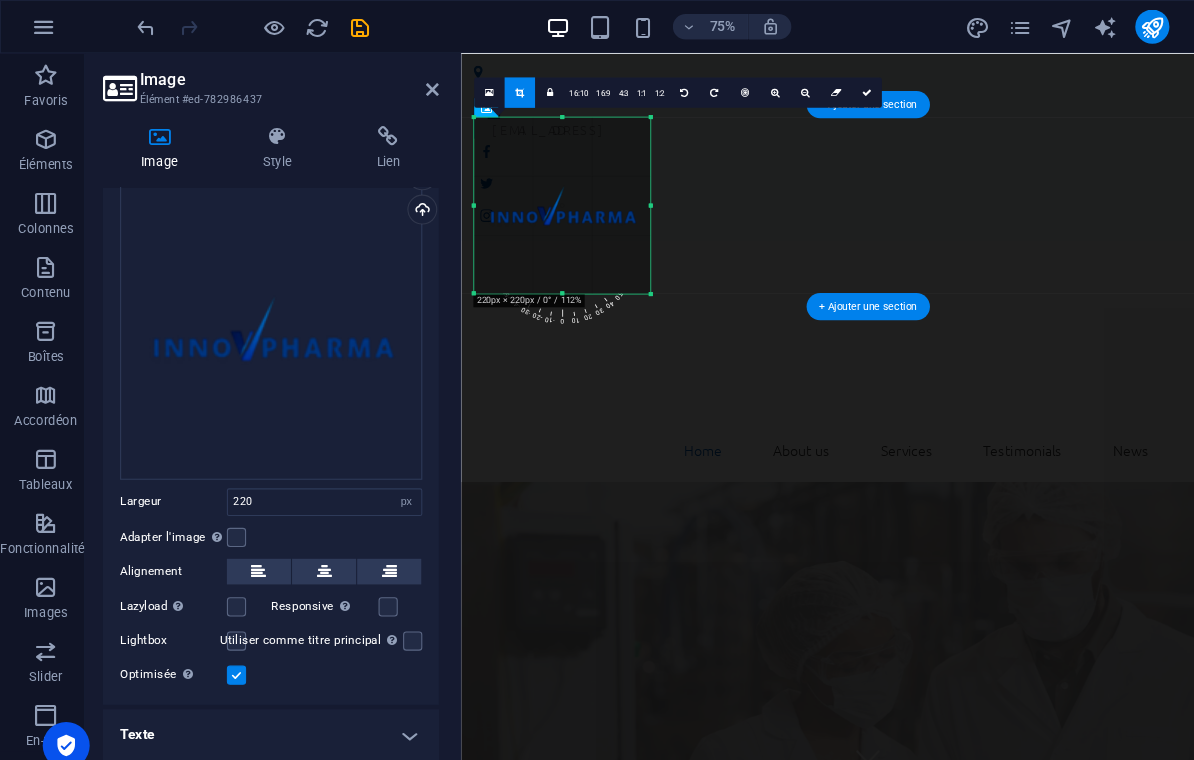 scroll, scrollTop: 61, scrollLeft: 0, axis: vertical 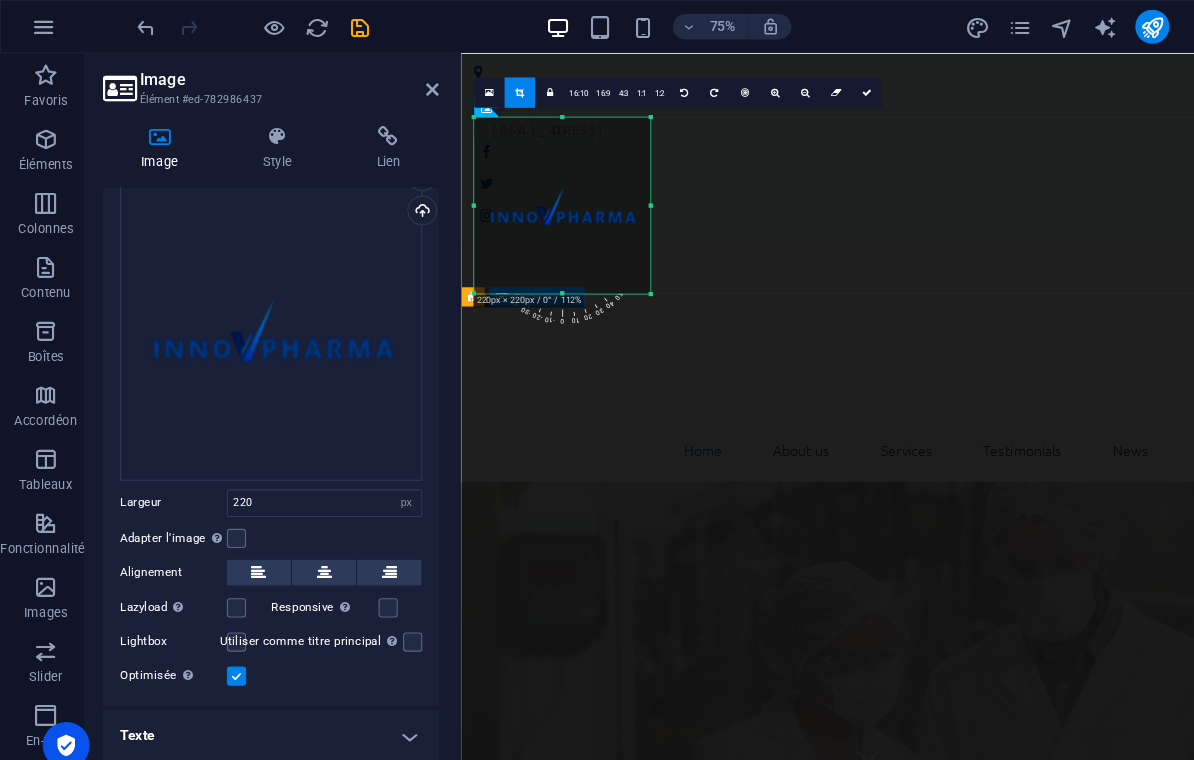 click on "L’excellence logistique au service des Pharmacies We take  care  of you!" at bounding box center [969, 1519] 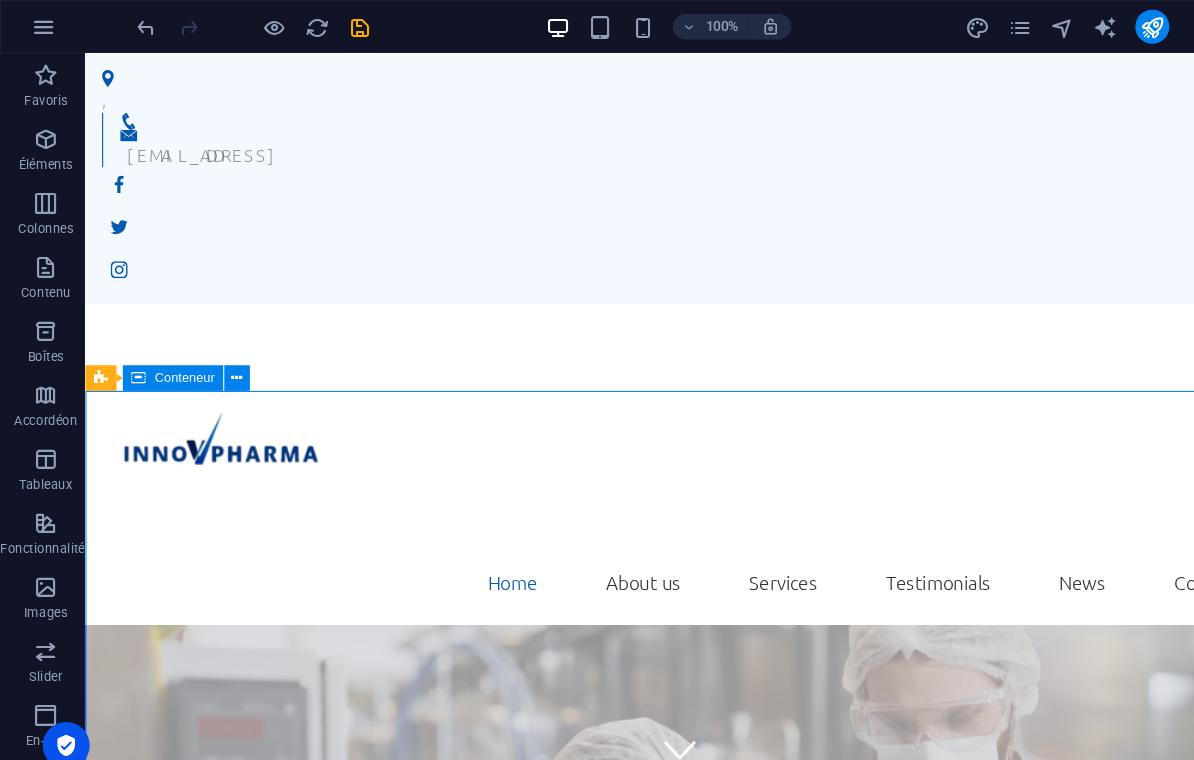 click at bounding box center (337, 25) 